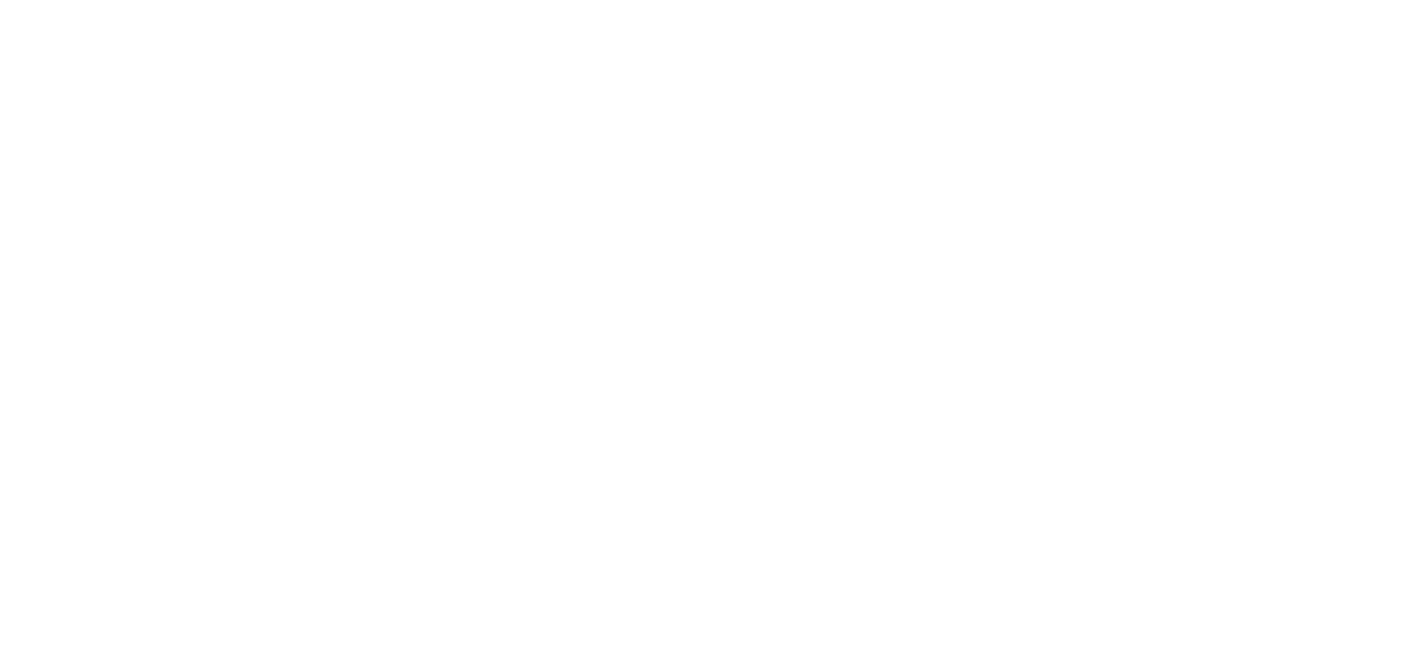 scroll, scrollTop: 0, scrollLeft: 0, axis: both 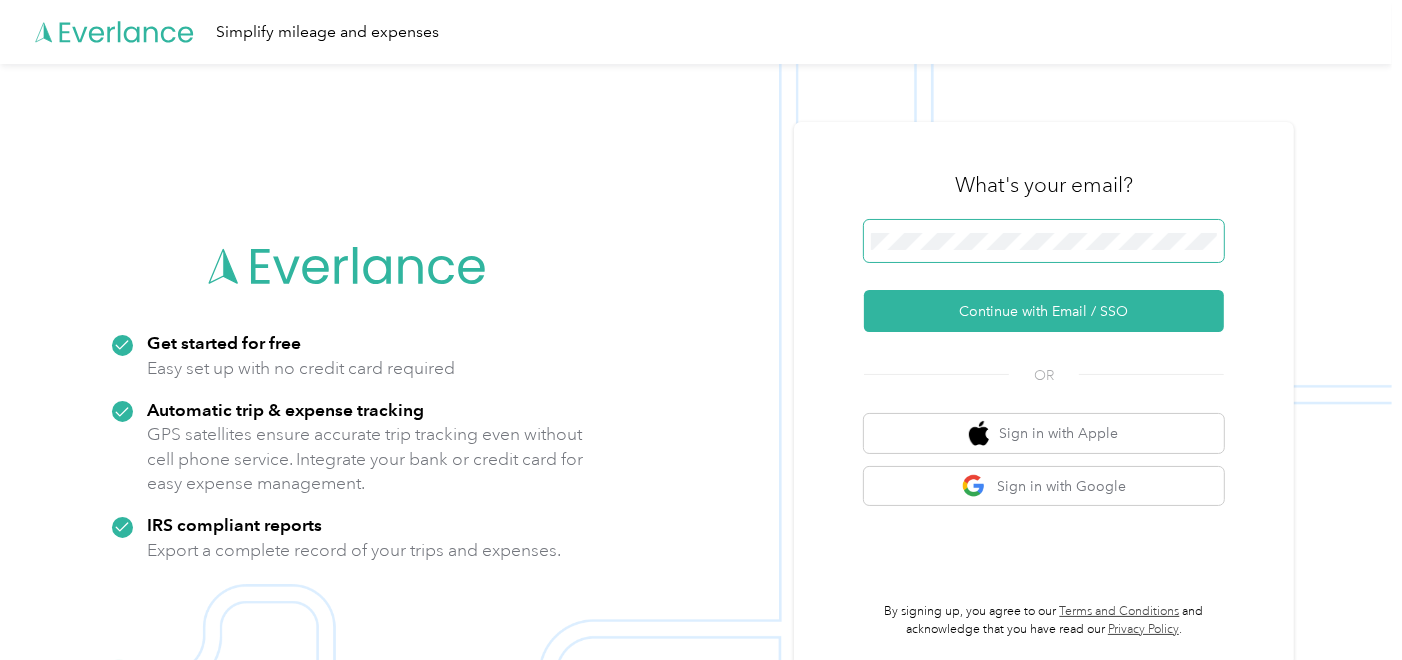 click at bounding box center [1044, 241] 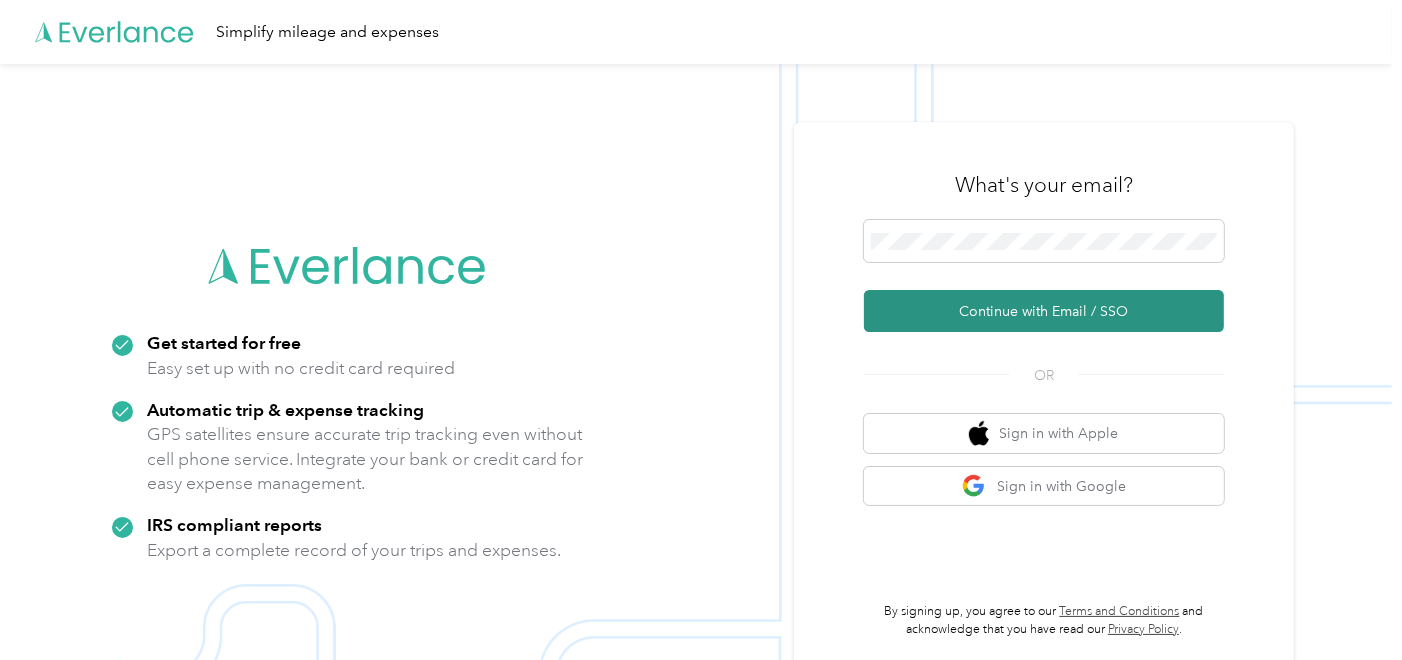 click on "Continue with Email / SSO" at bounding box center [1044, 311] 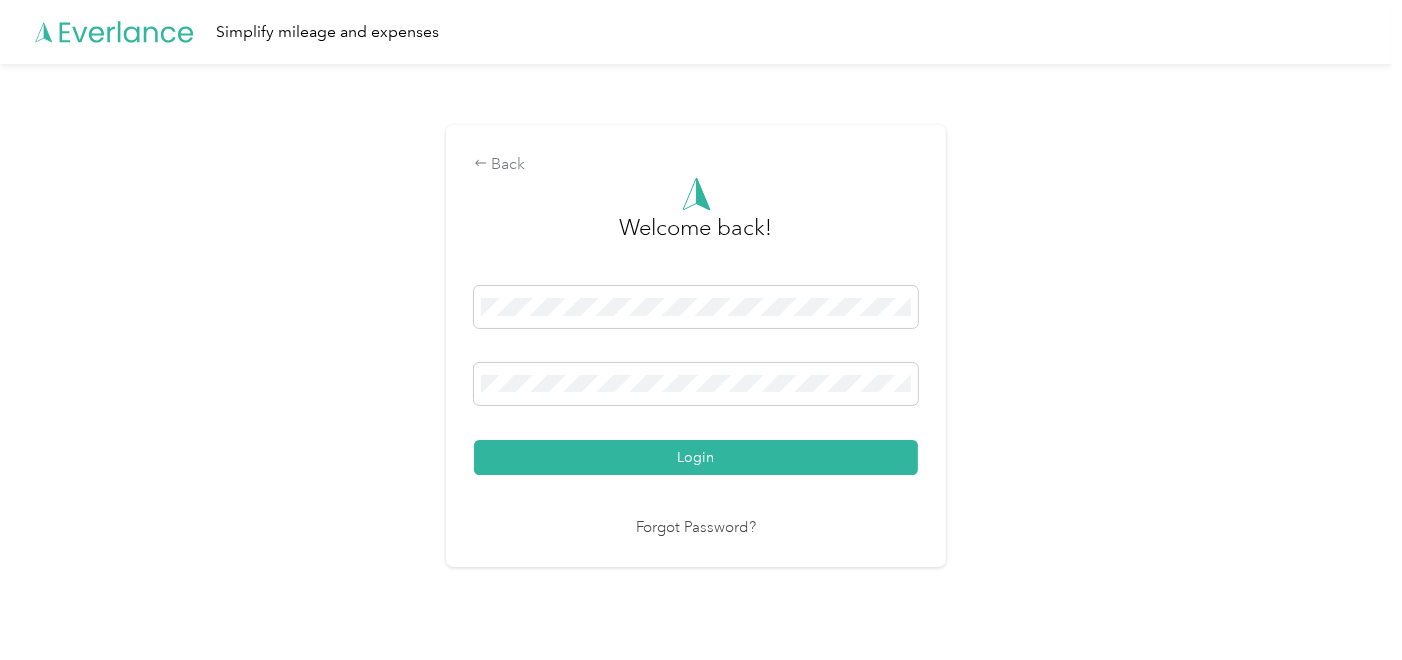 click on "Login" at bounding box center [696, 457] 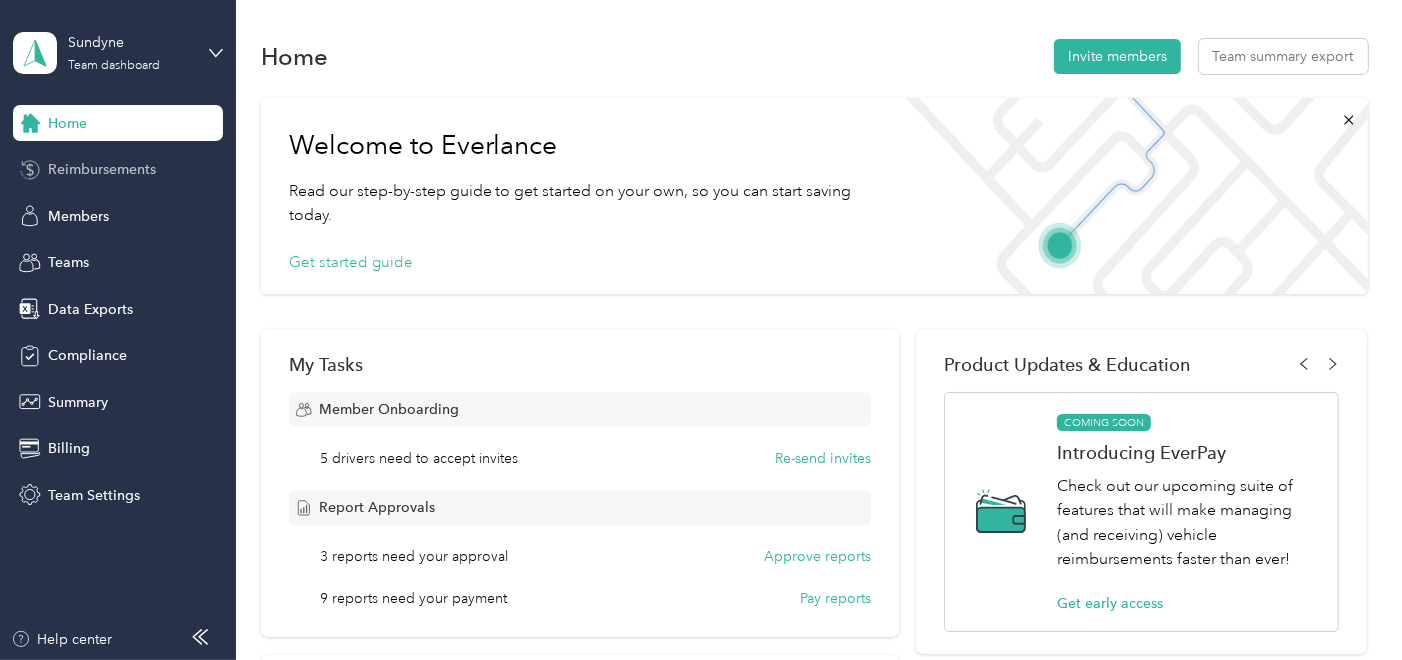 click on "Reimbursements" at bounding box center [102, 169] 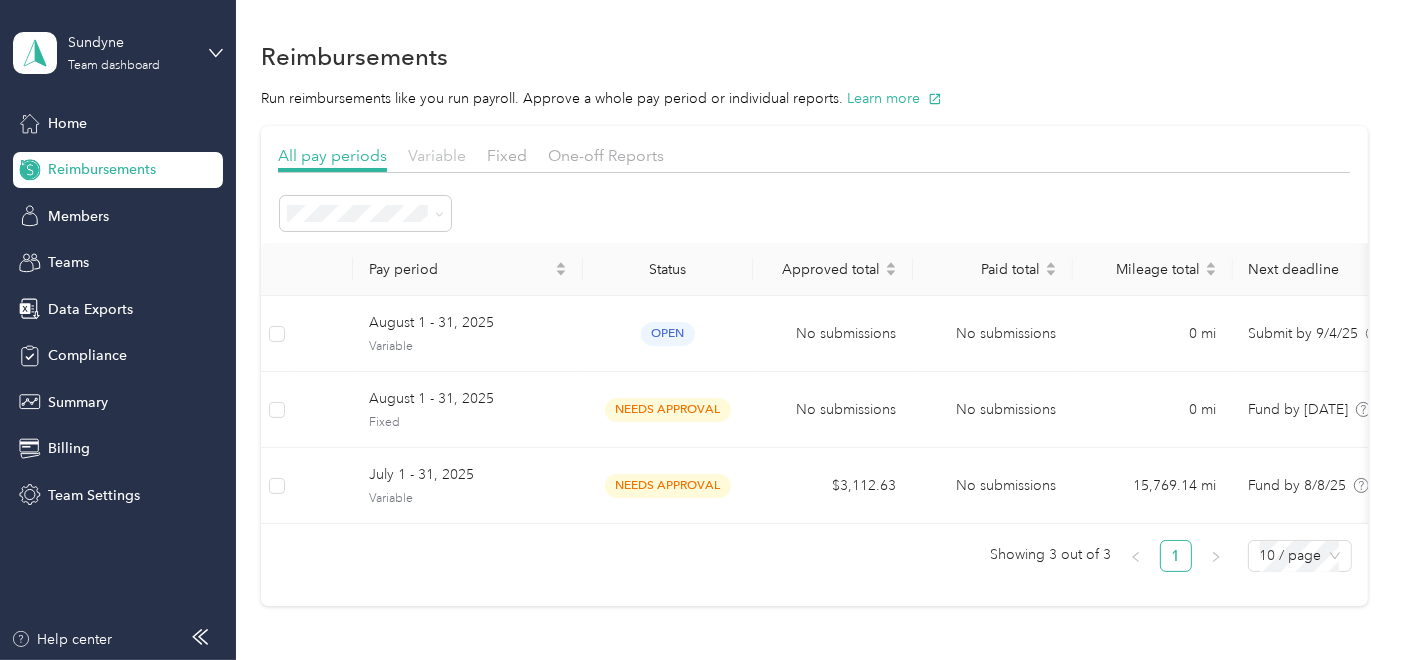 click on "Variable" at bounding box center [437, 155] 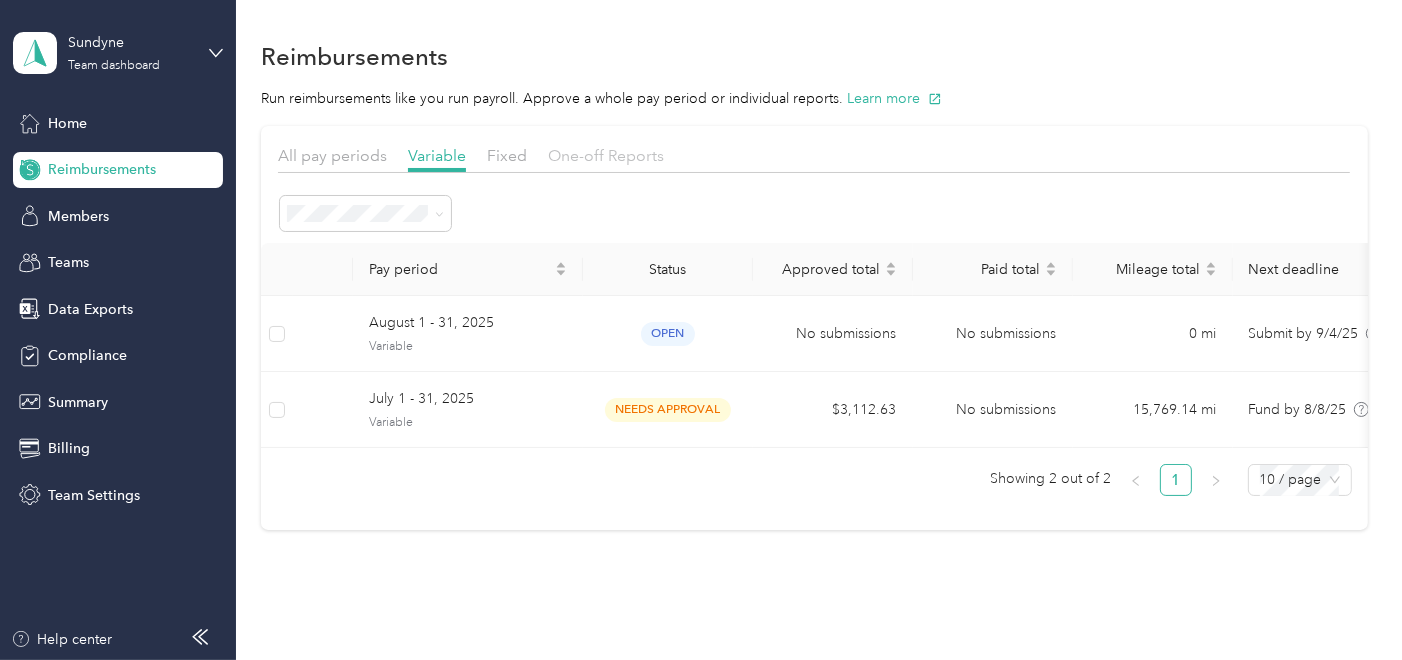 click on "One-off Reports" at bounding box center (606, 155) 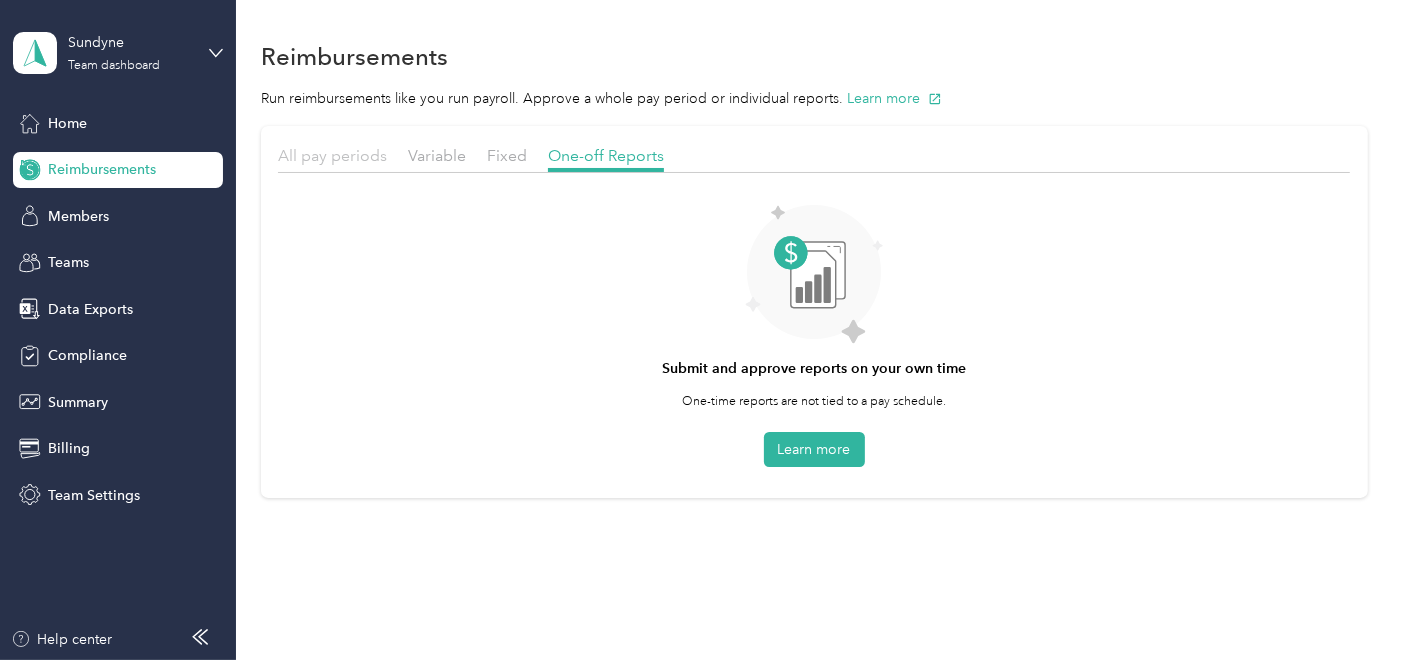 click on "All pay periods" at bounding box center [332, 155] 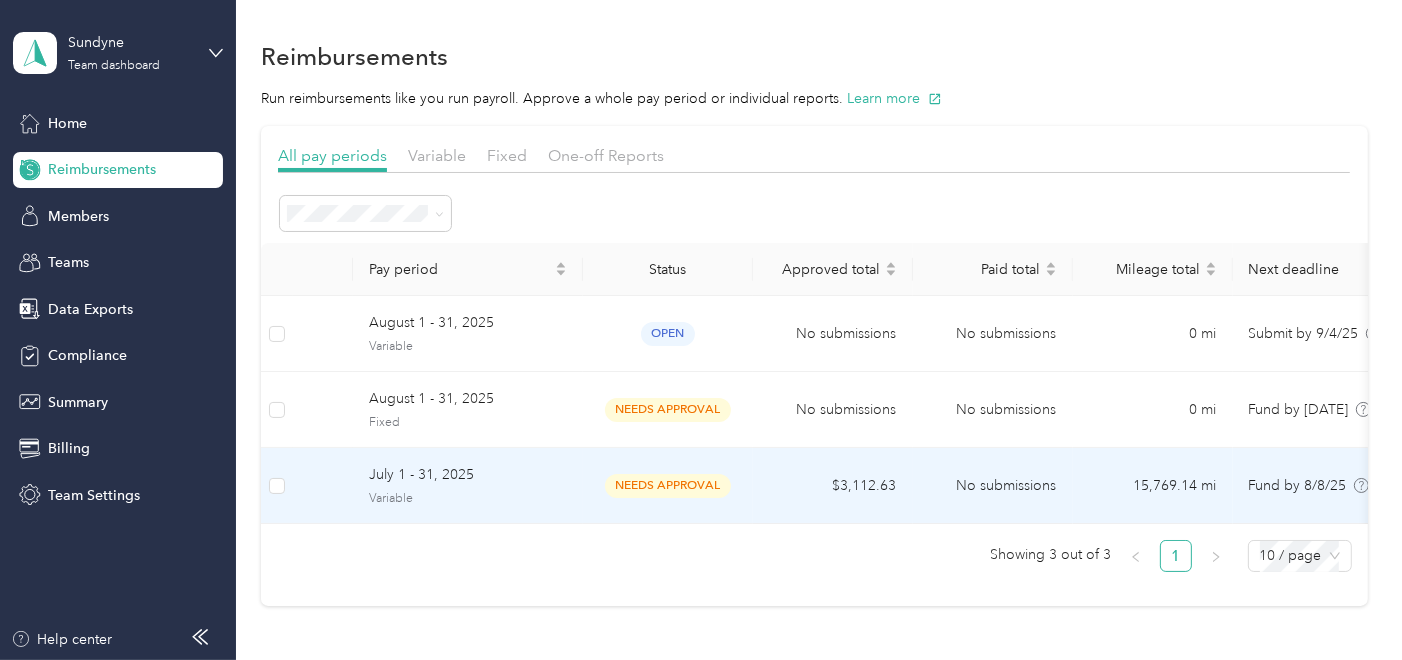 click on "Variable" at bounding box center (468, 499) 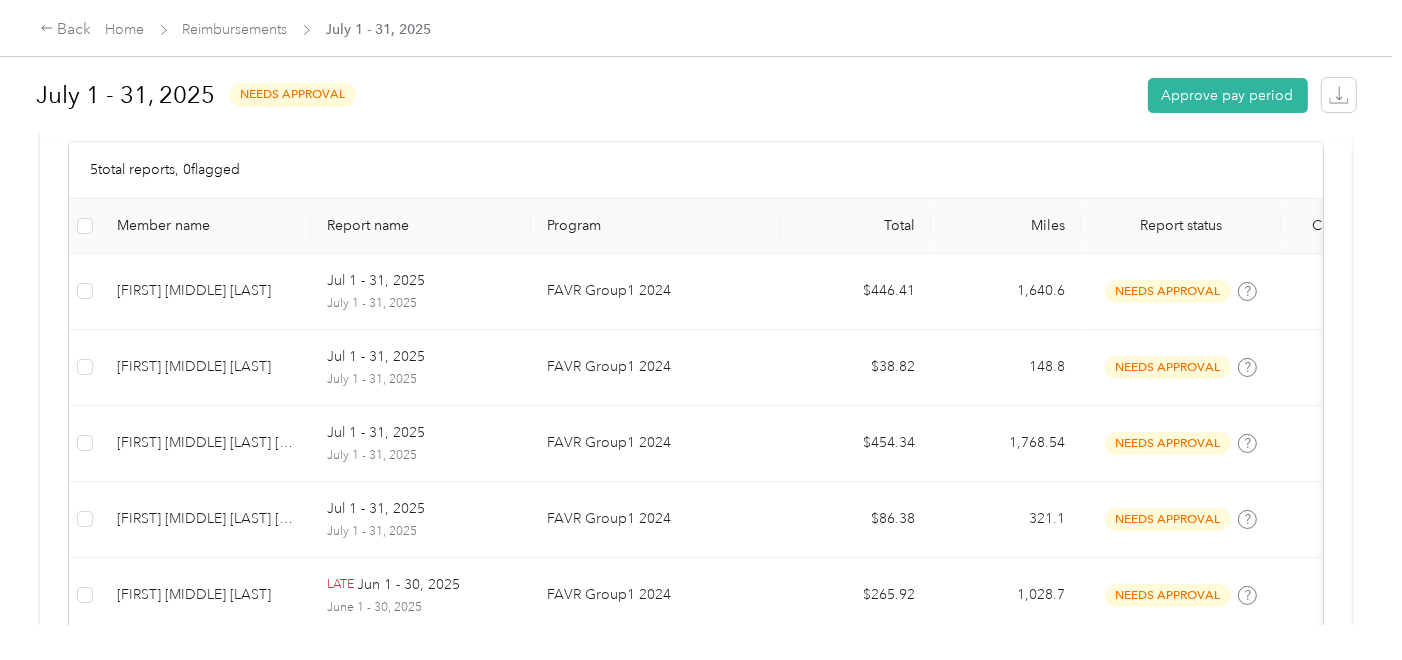 scroll, scrollTop: 494, scrollLeft: 0, axis: vertical 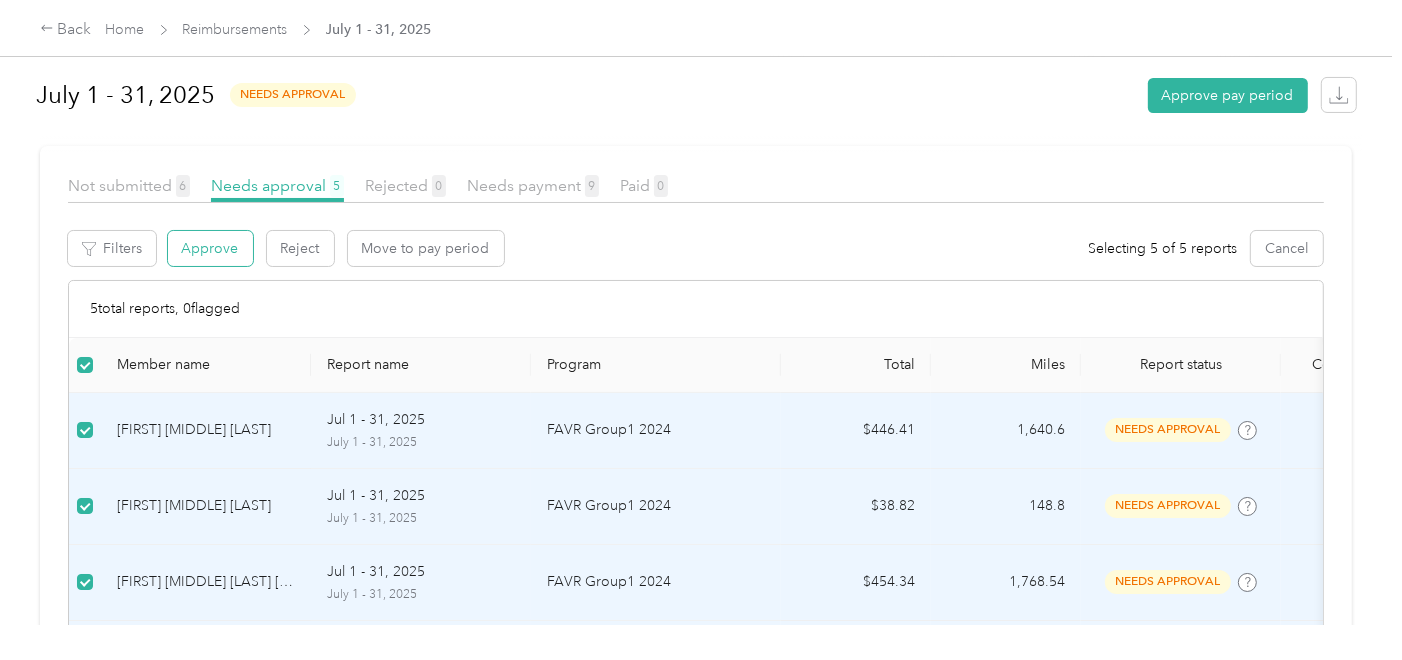 click on "Approve" at bounding box center (210, 248) 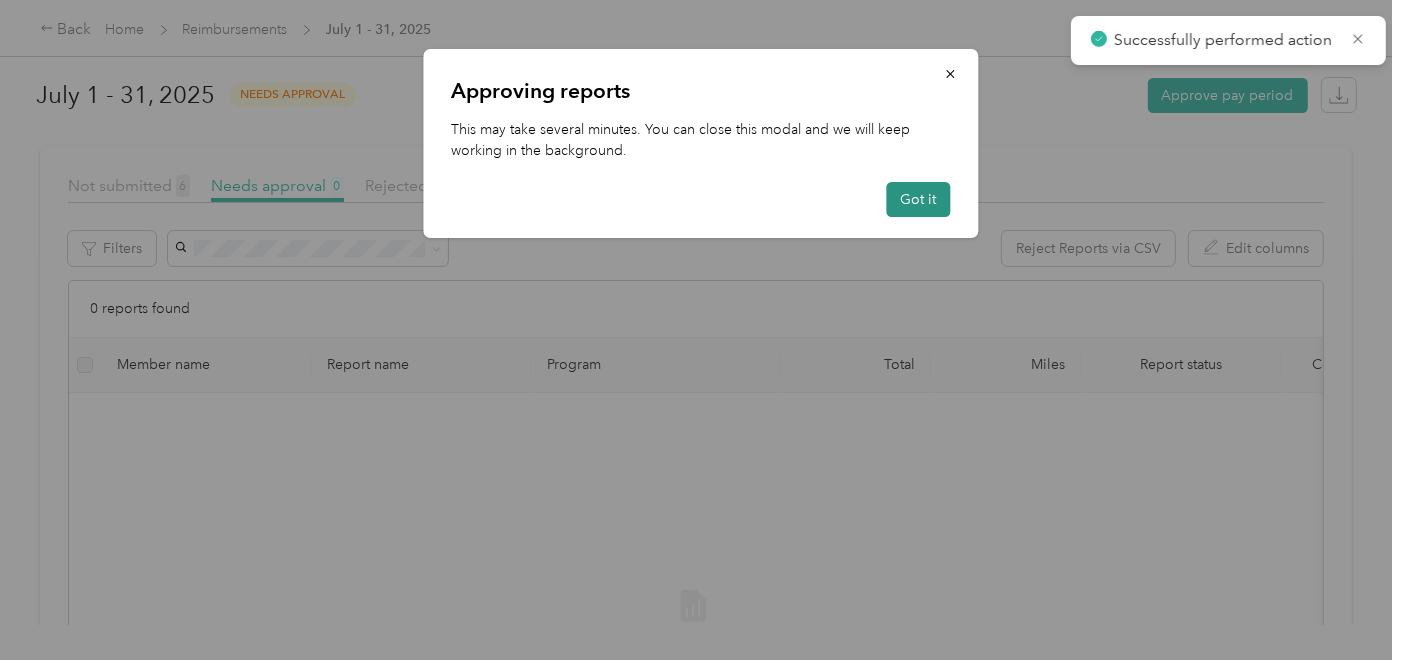 click on "Got it" at bounding box center [919, 199] 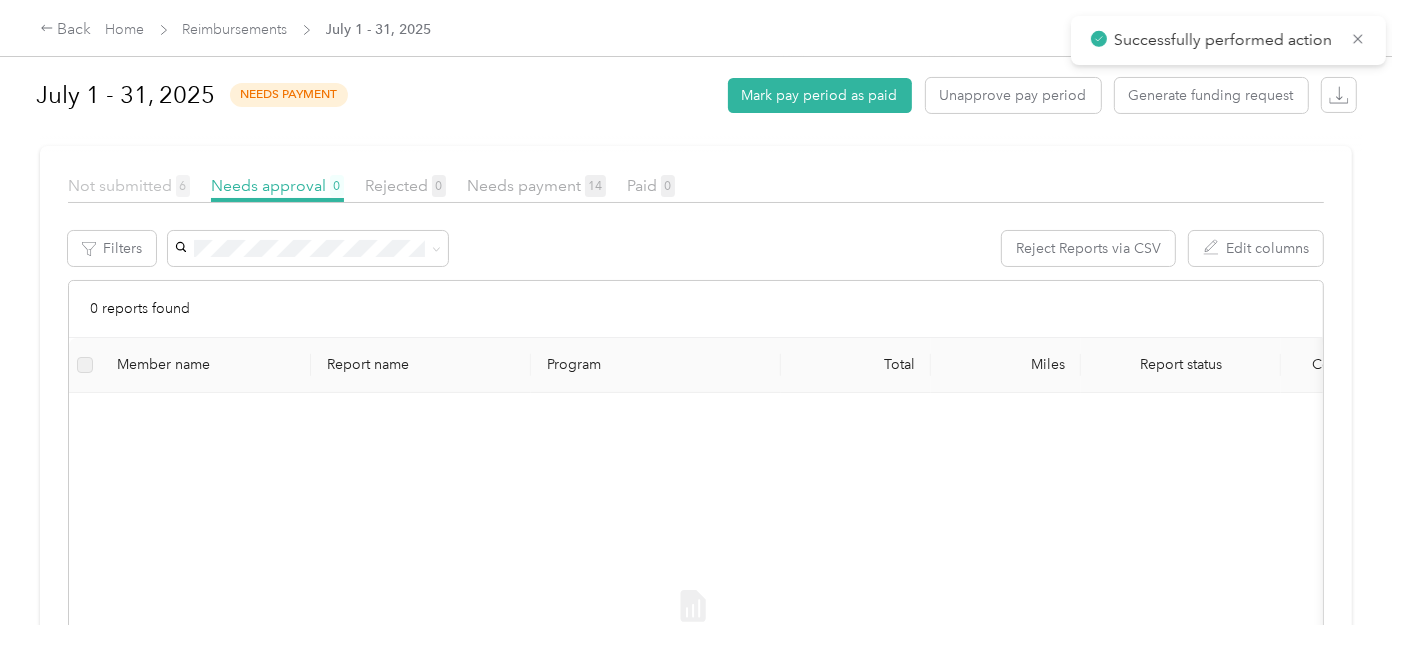 click on "Not submitted   6" at bounding box center [129, 185] 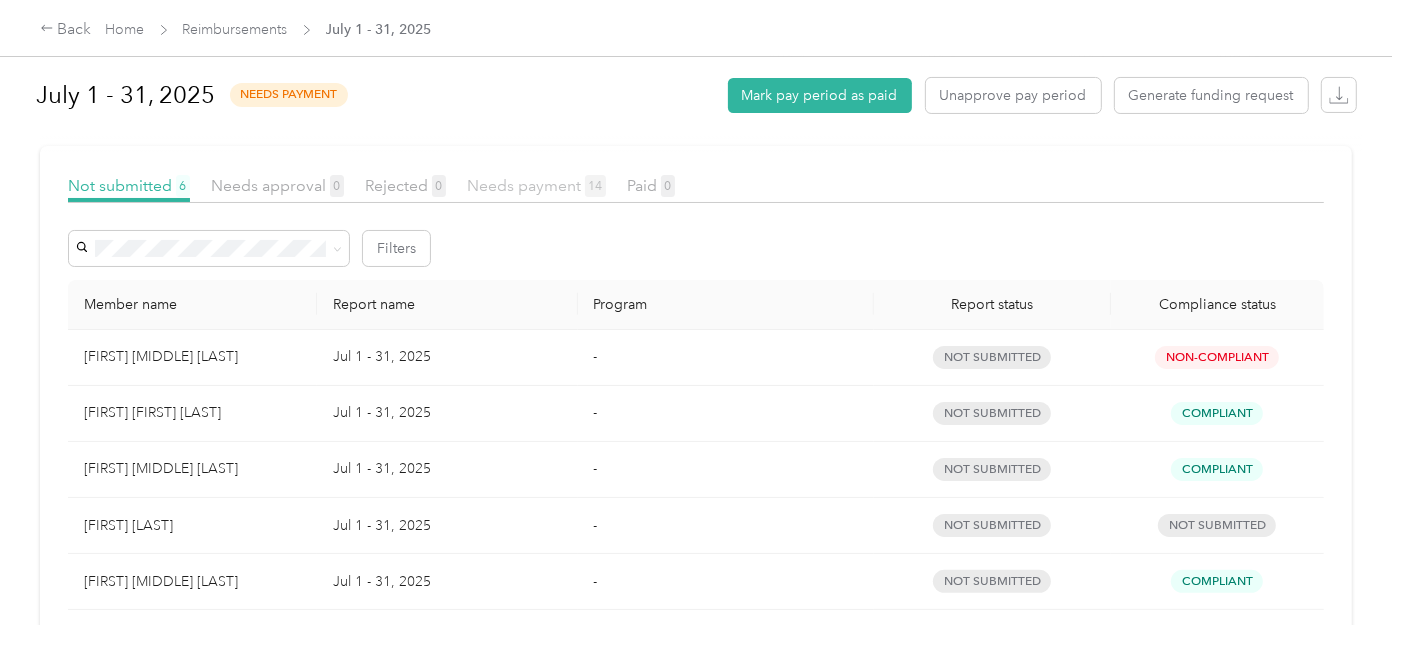 click on "Needs payment   14" at bounding box center (536, 185) 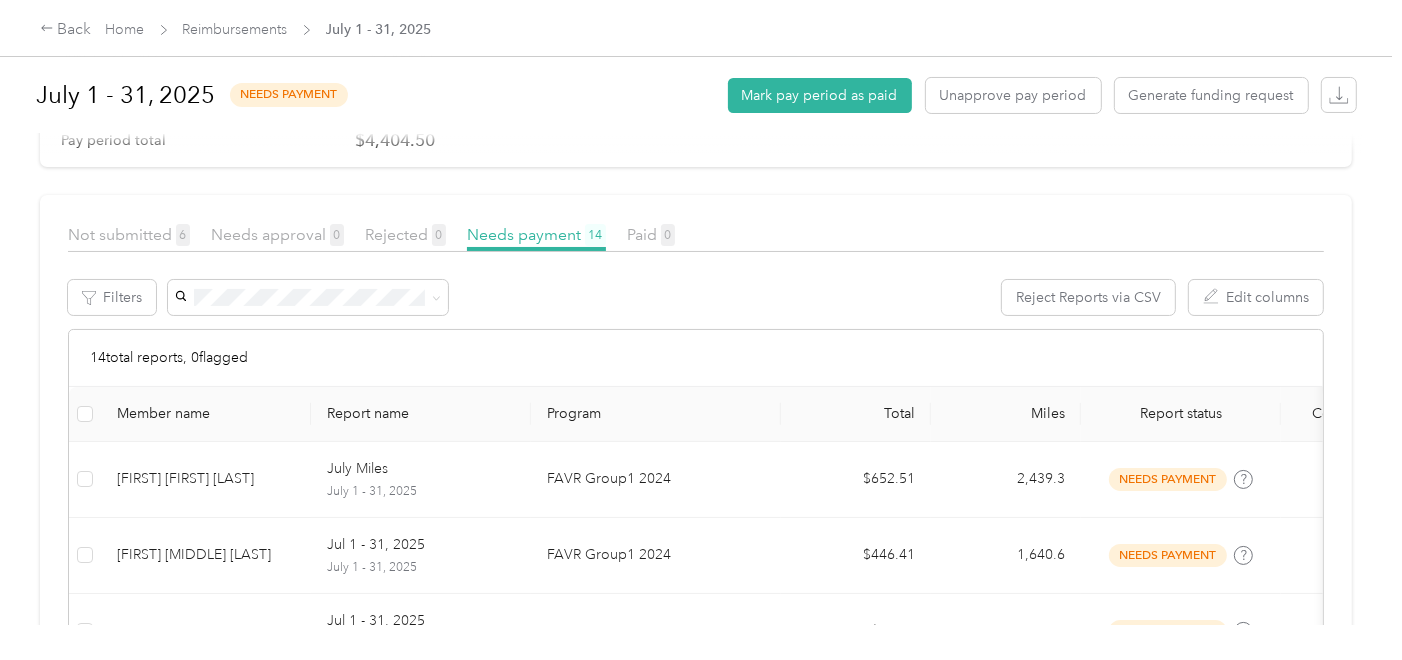 scroll, scrollTop: 222, scrollLeft: 0, axis: vertical 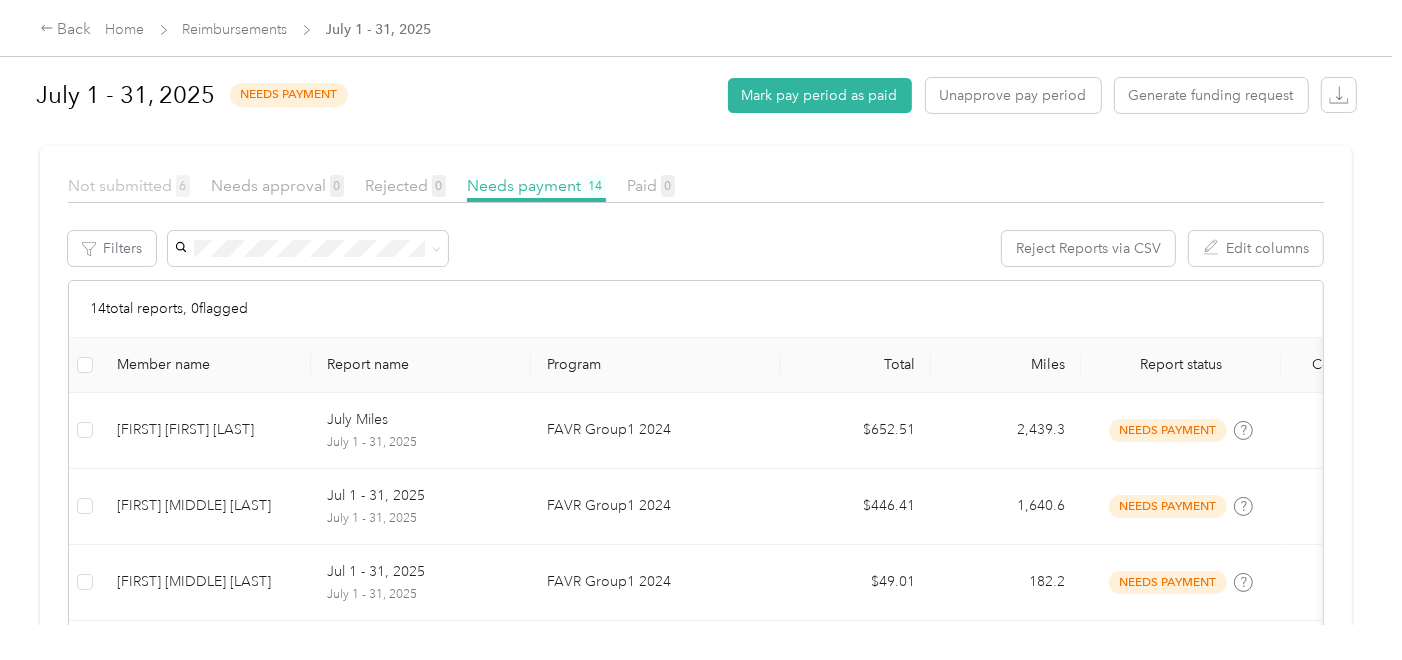 click on "Not submitted   6" at bounding box center [129, 185] 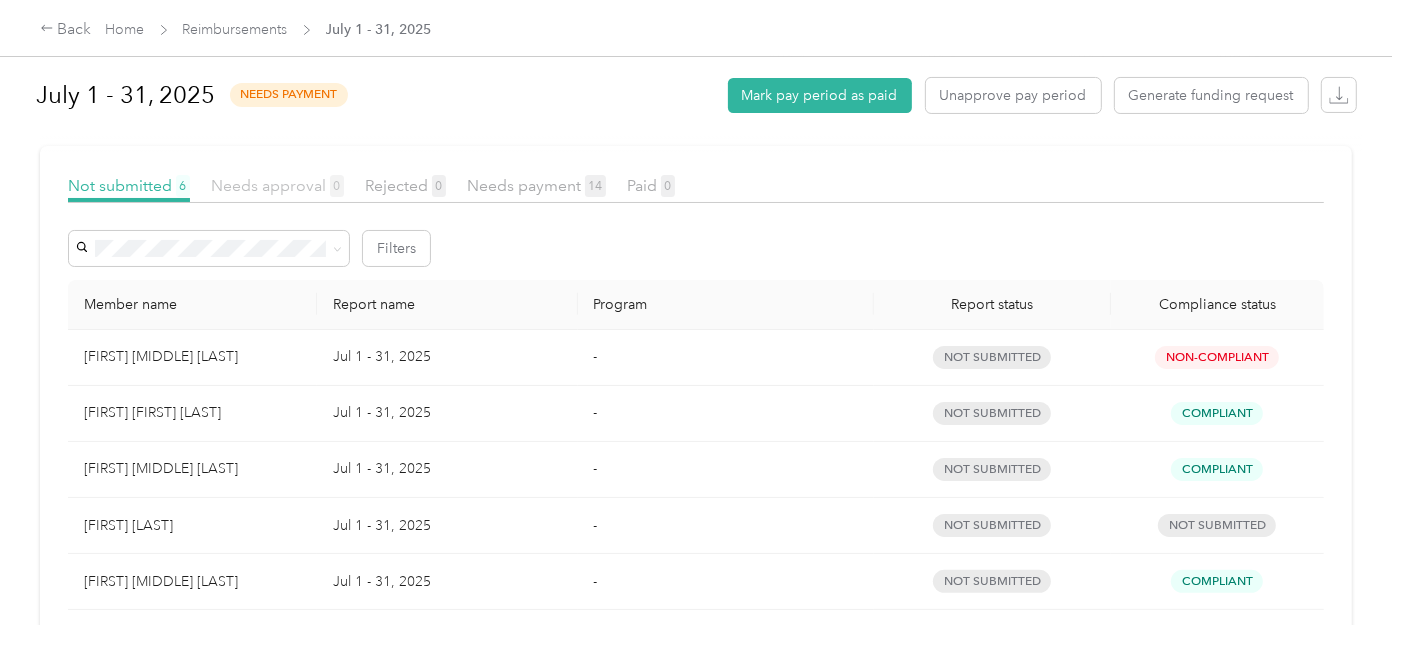 click on "Needs approval   0" at bounding box center [277, 185] 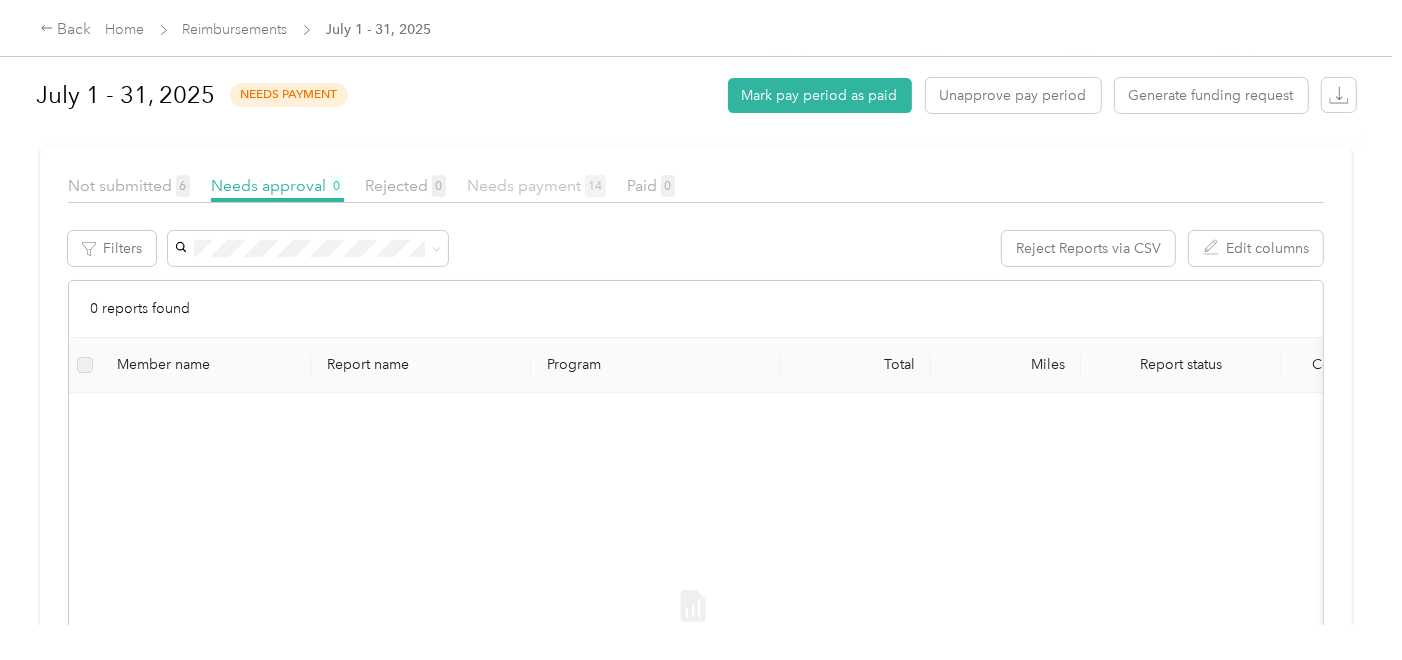 click on "Needs payment   14" at bounding box center [536, 185] 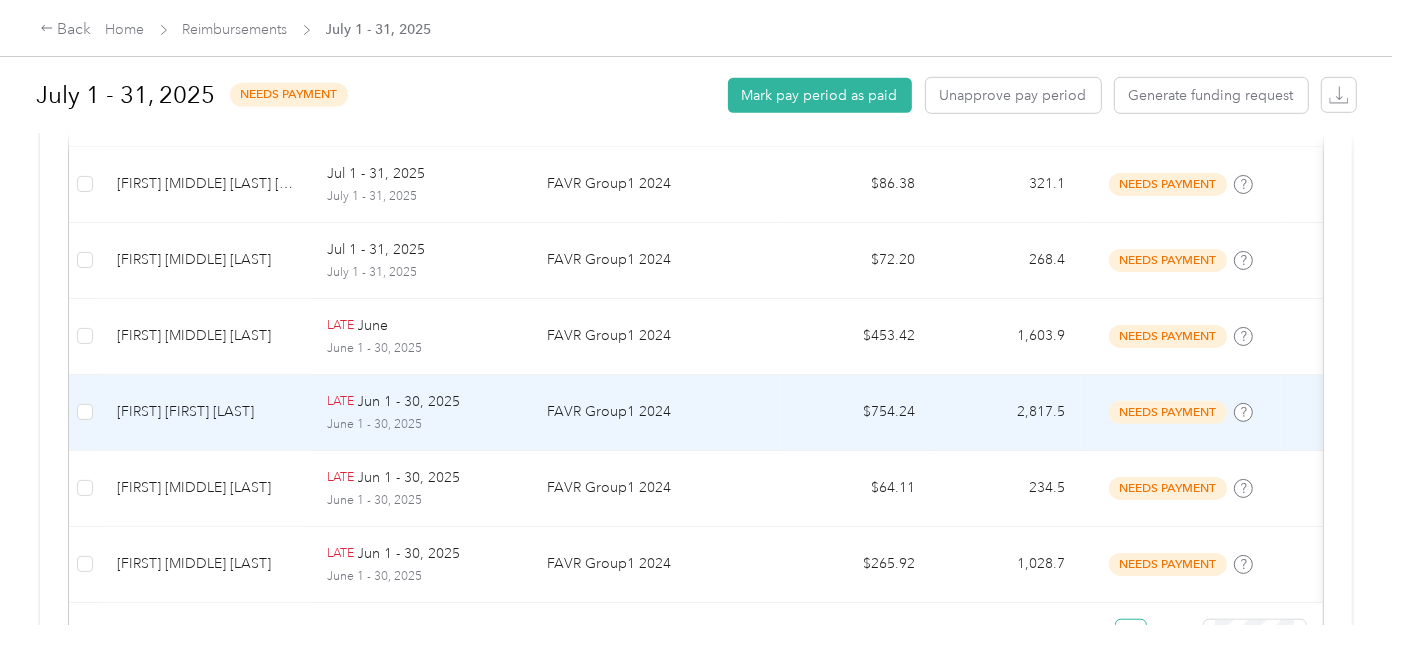 scroll, scrollTop: 1111, scrollLeft: 0, axis: vertical 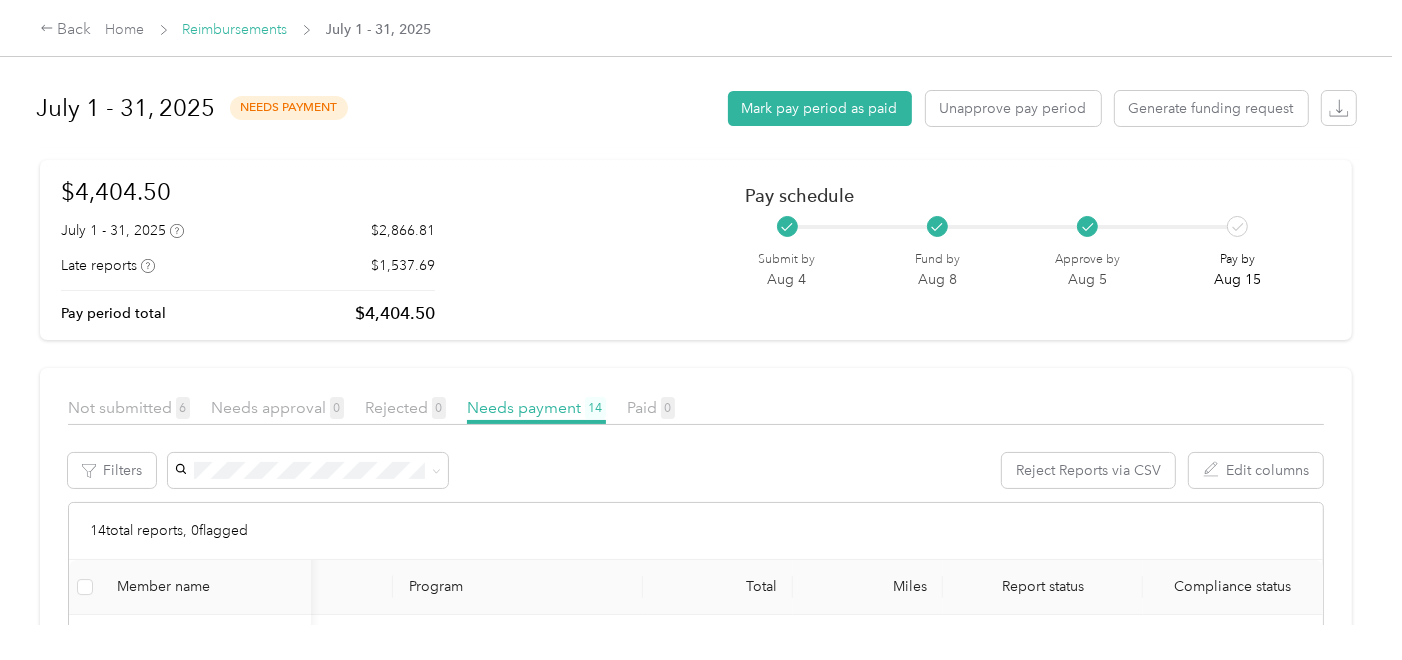 click on "Reimbursements" at bounding box center [235, 29] 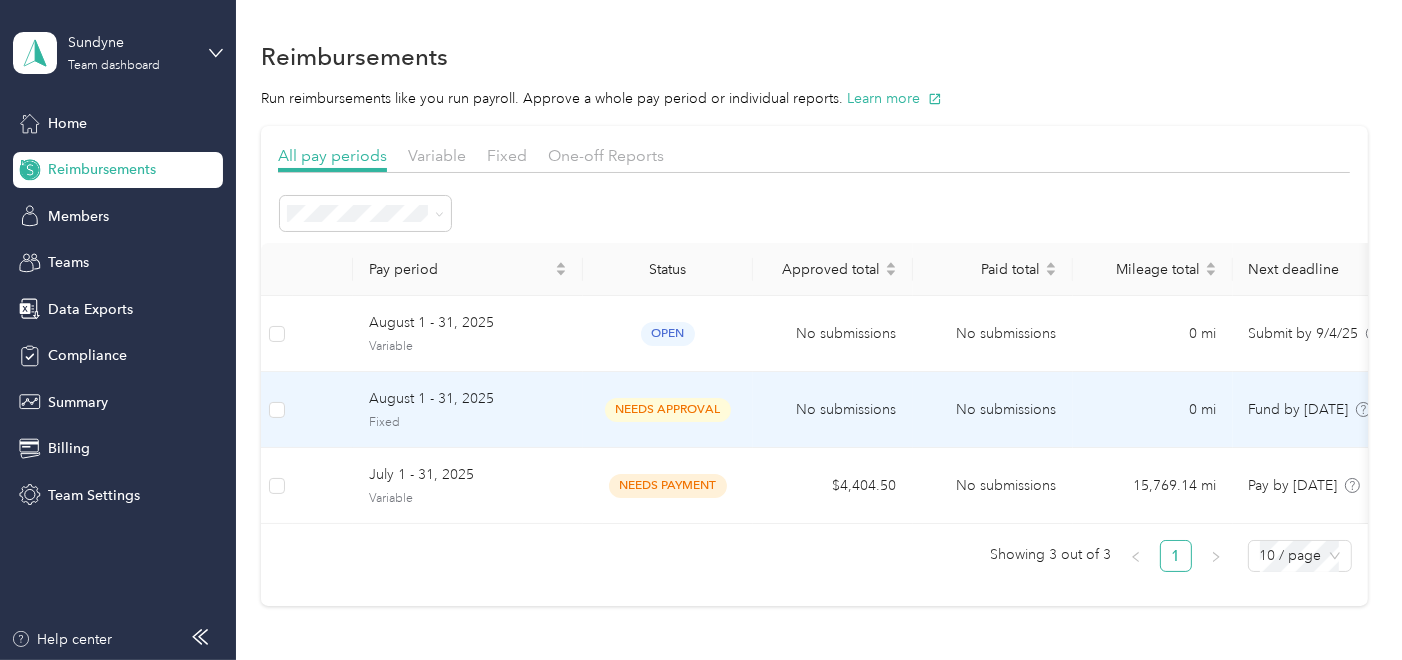click on "Fixed" at bounding box center (468, 423) 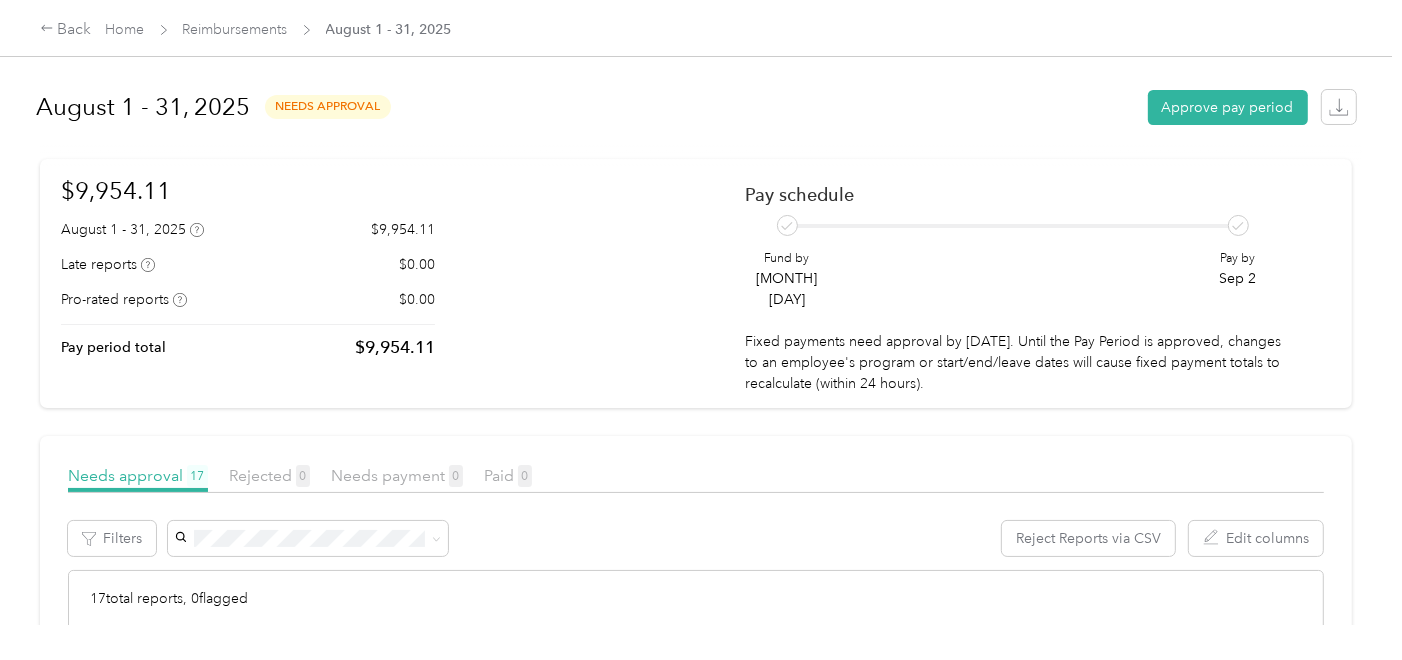 scroll, scrollTop: 0, scrollLeft: 0, axis: both 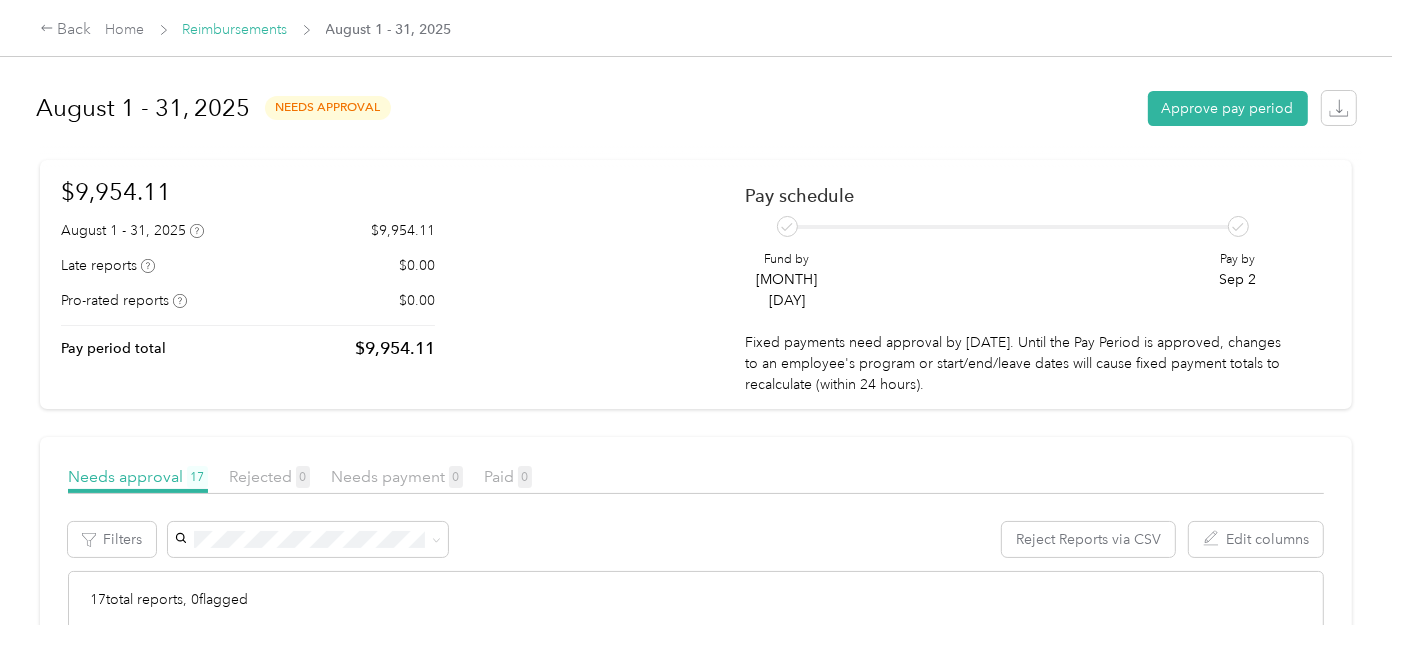 click on "Reimbursements" at bounding box center (235, 29) 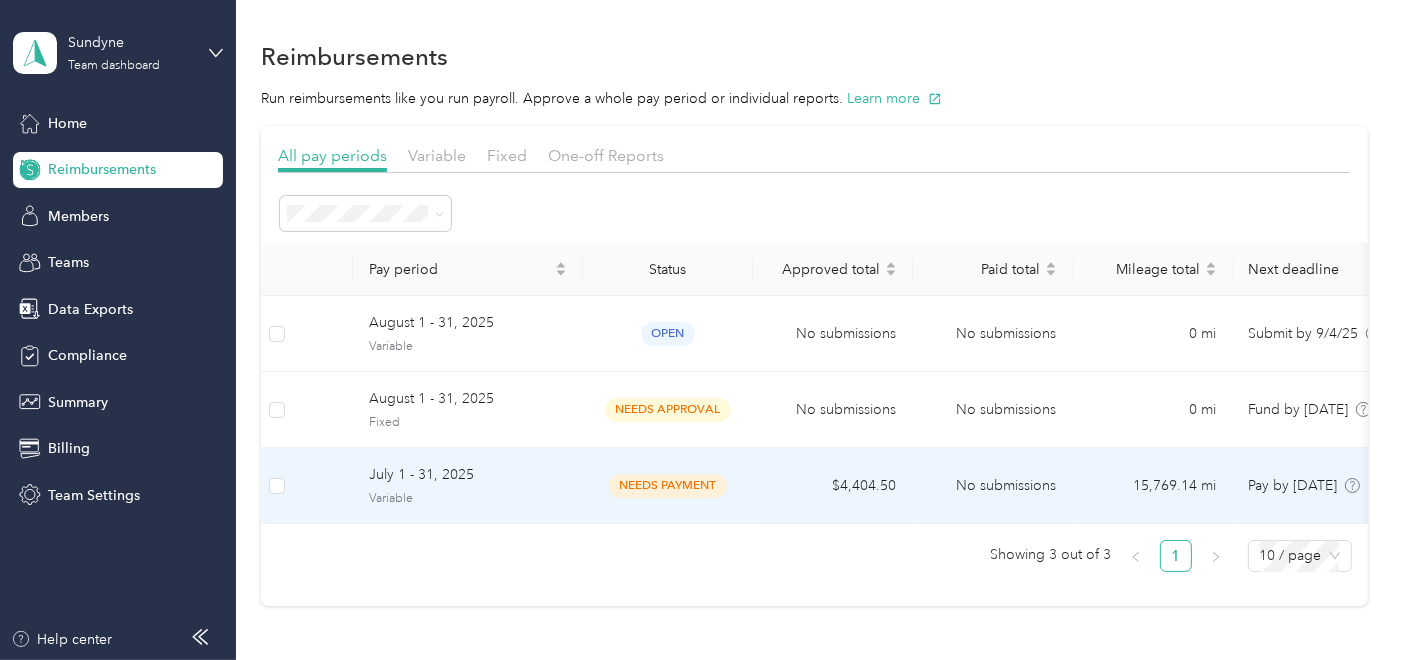 click on "July 1 - 31, 2025" at bounding box center (468, 475) 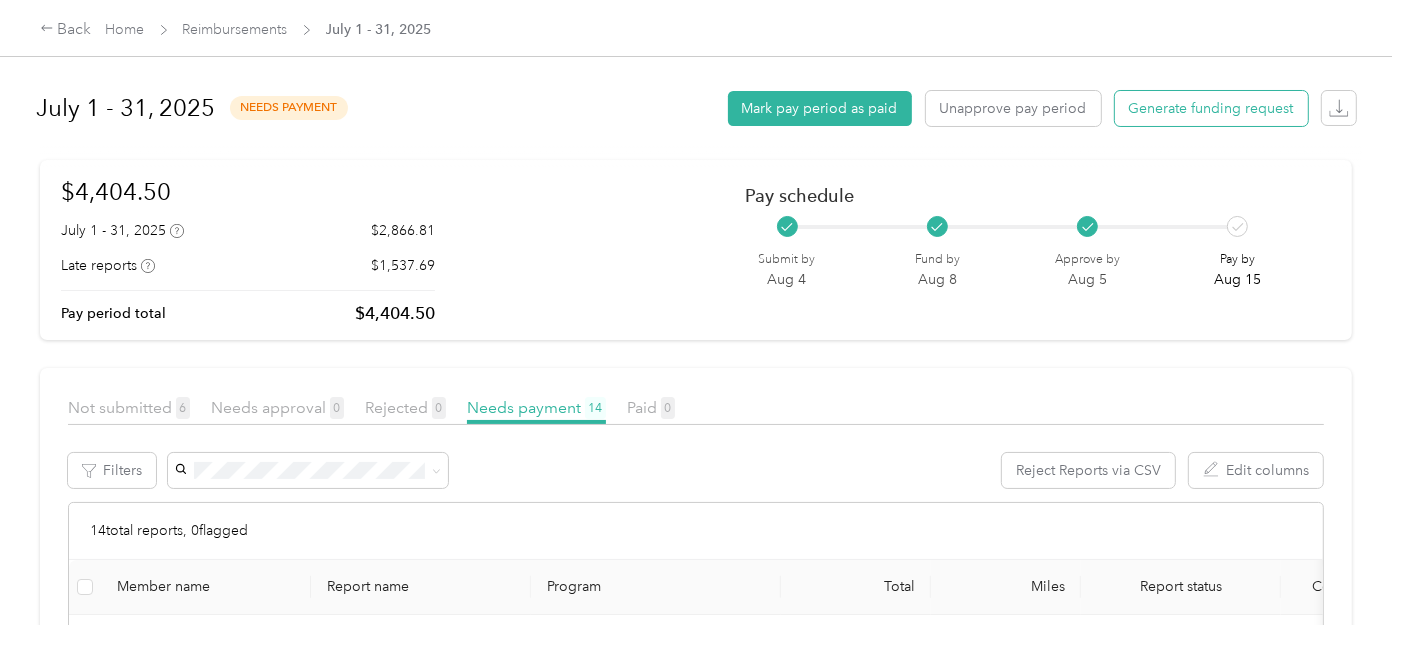 click on "Generate funding request" at bounding box center [1211, 108] 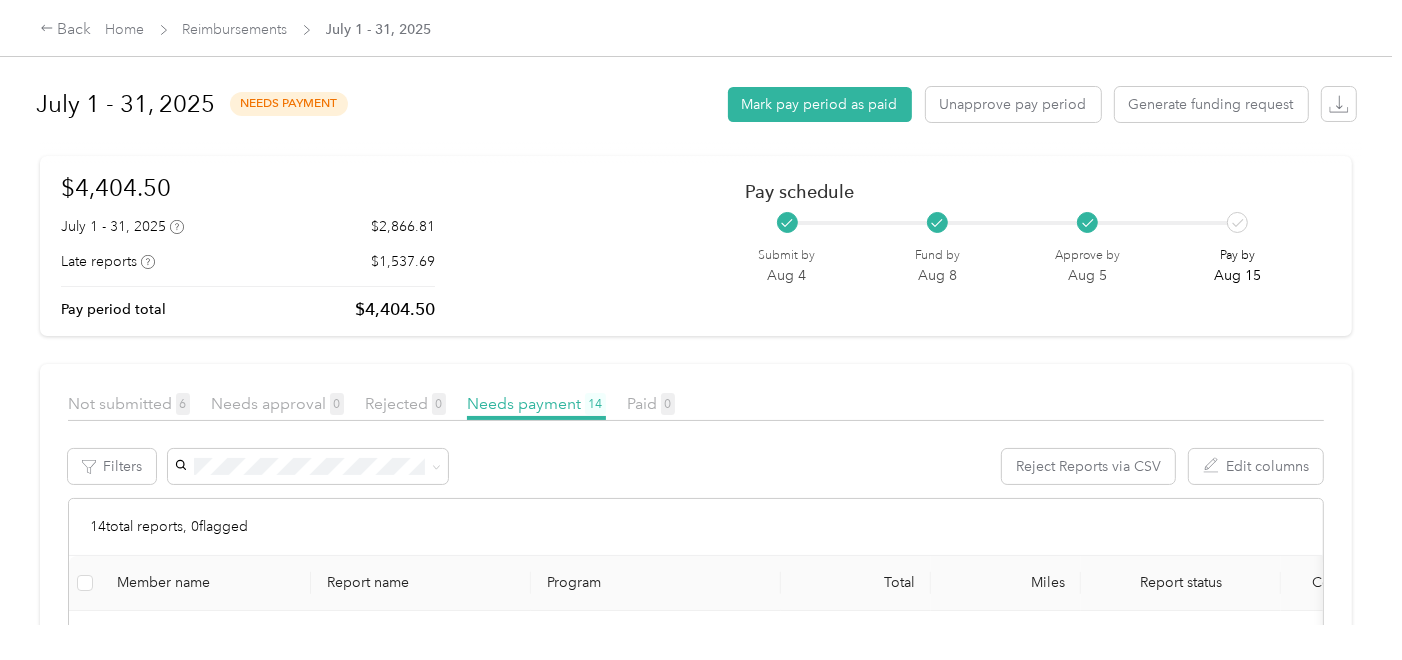 scroll, scrollTop: 0, scrollLeft: 0, axis: both 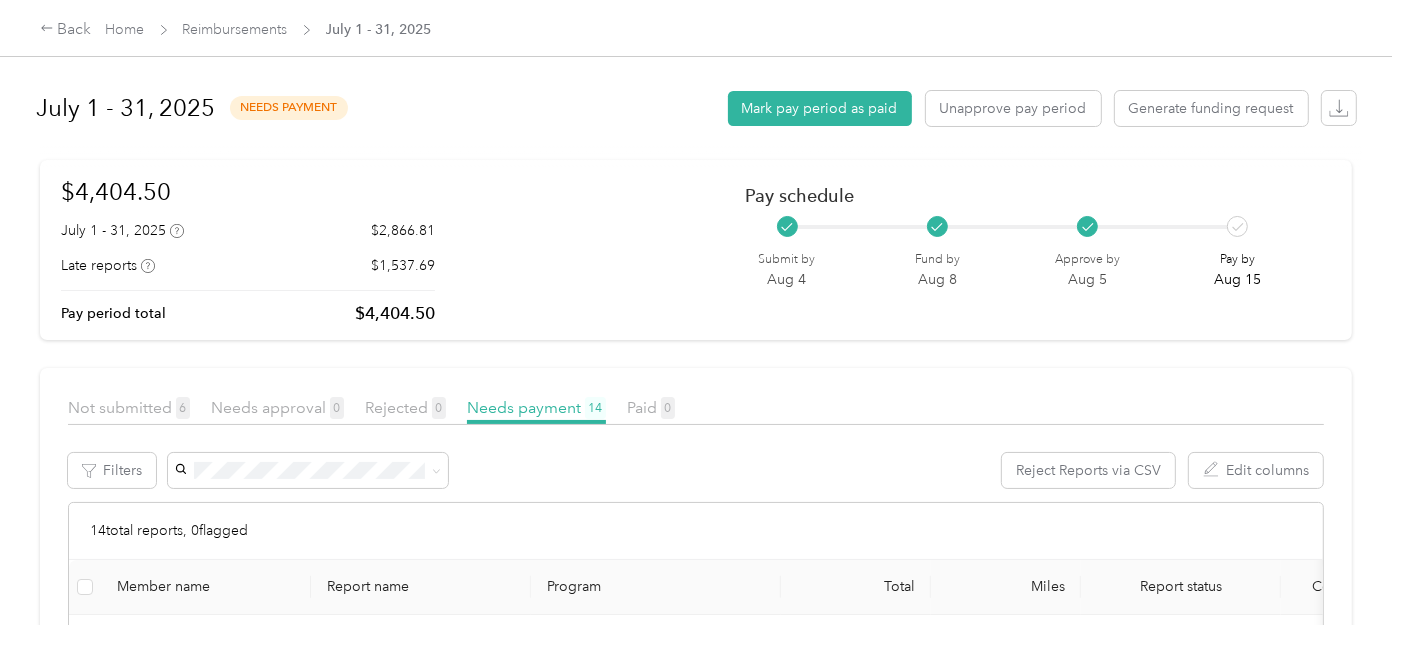 click on "Back Home Reimbursements [MONTH] [START_DATE] - [END_DATE] [YEAR]" at bounding box center (701, 28) 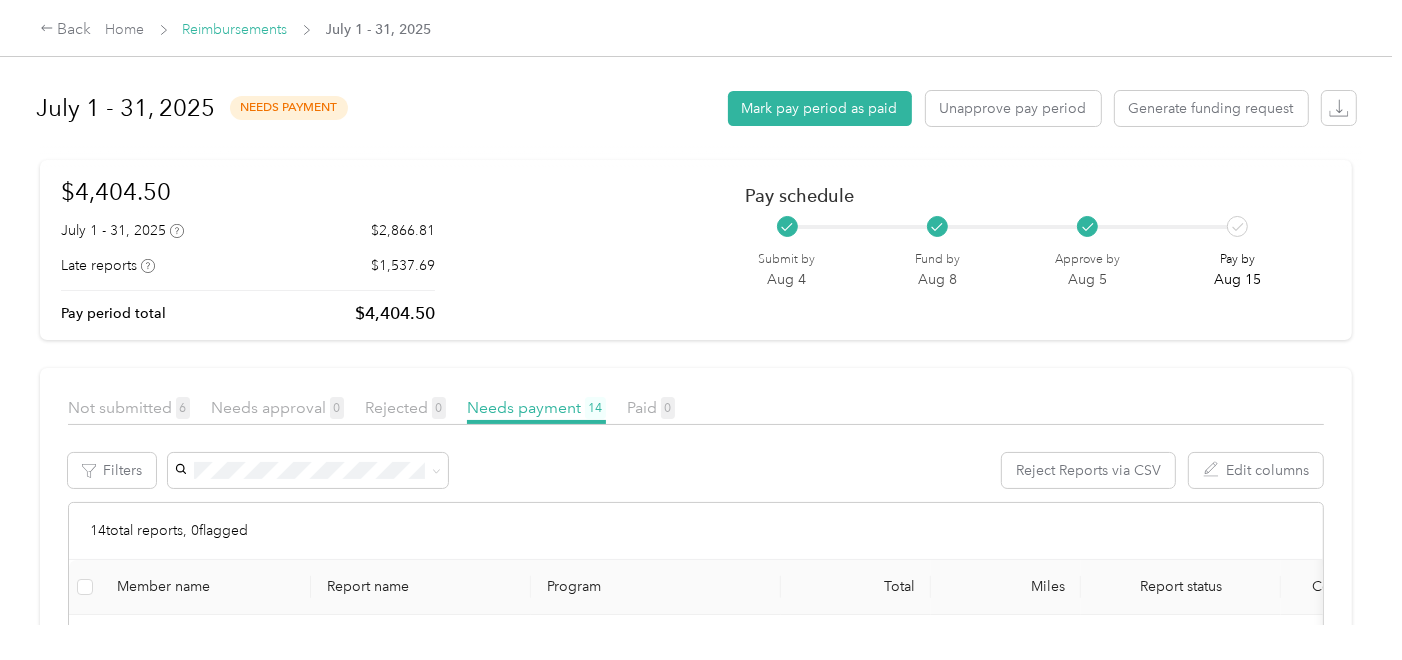 click on "Reimbursements" at bounding box center (235, 29) 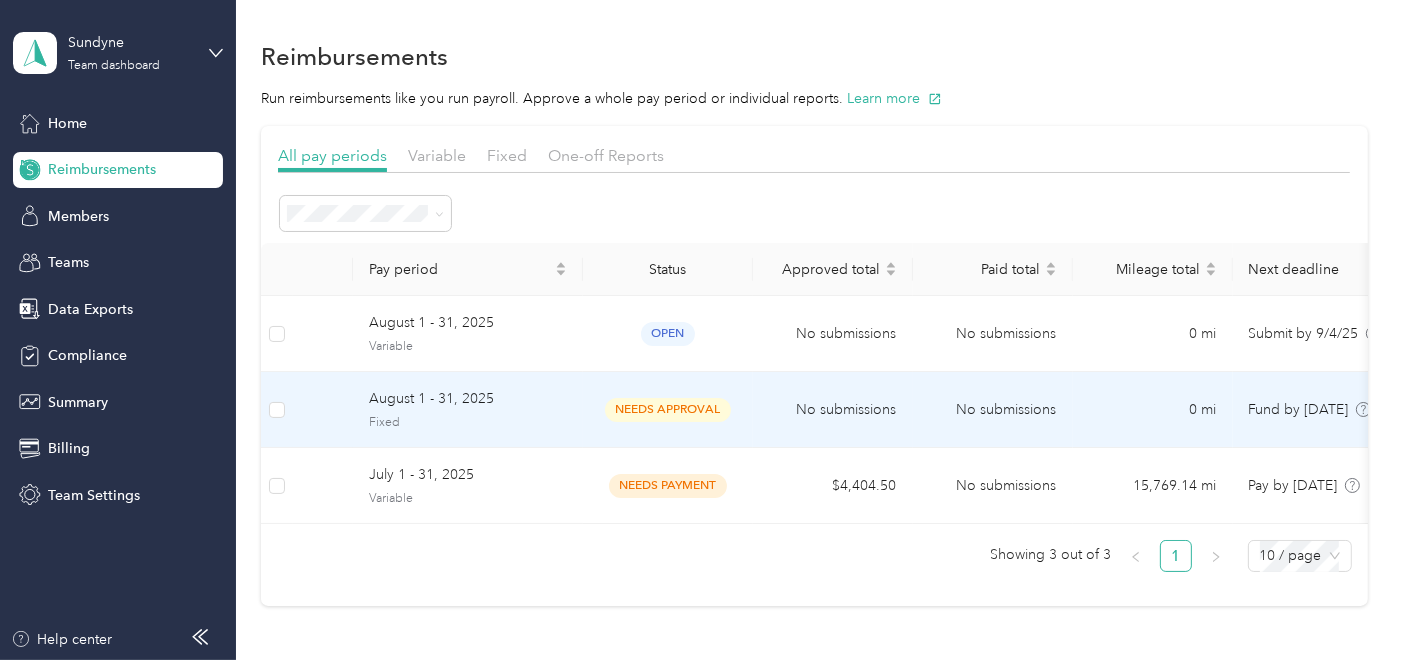 click on "Fixed" at bounding box center [468, 423] 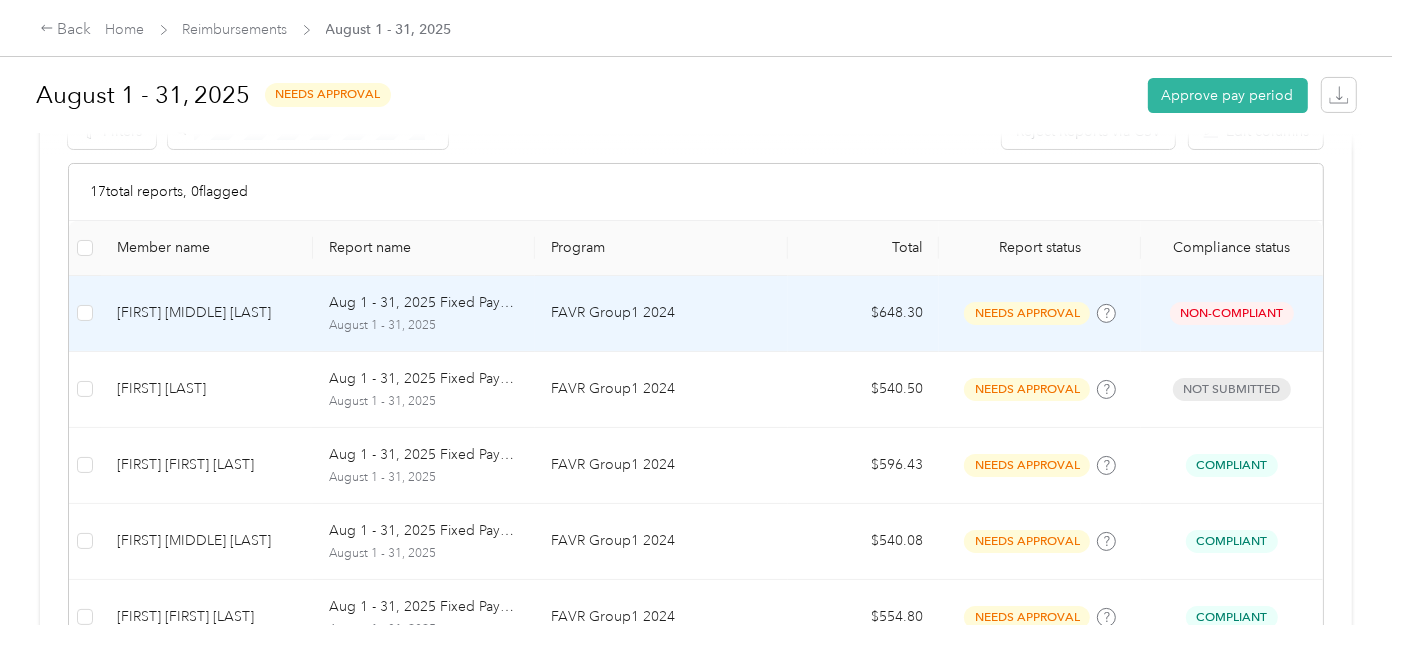 scroll, scrollTop: 333, scrollLeft: 0, axis: vertical 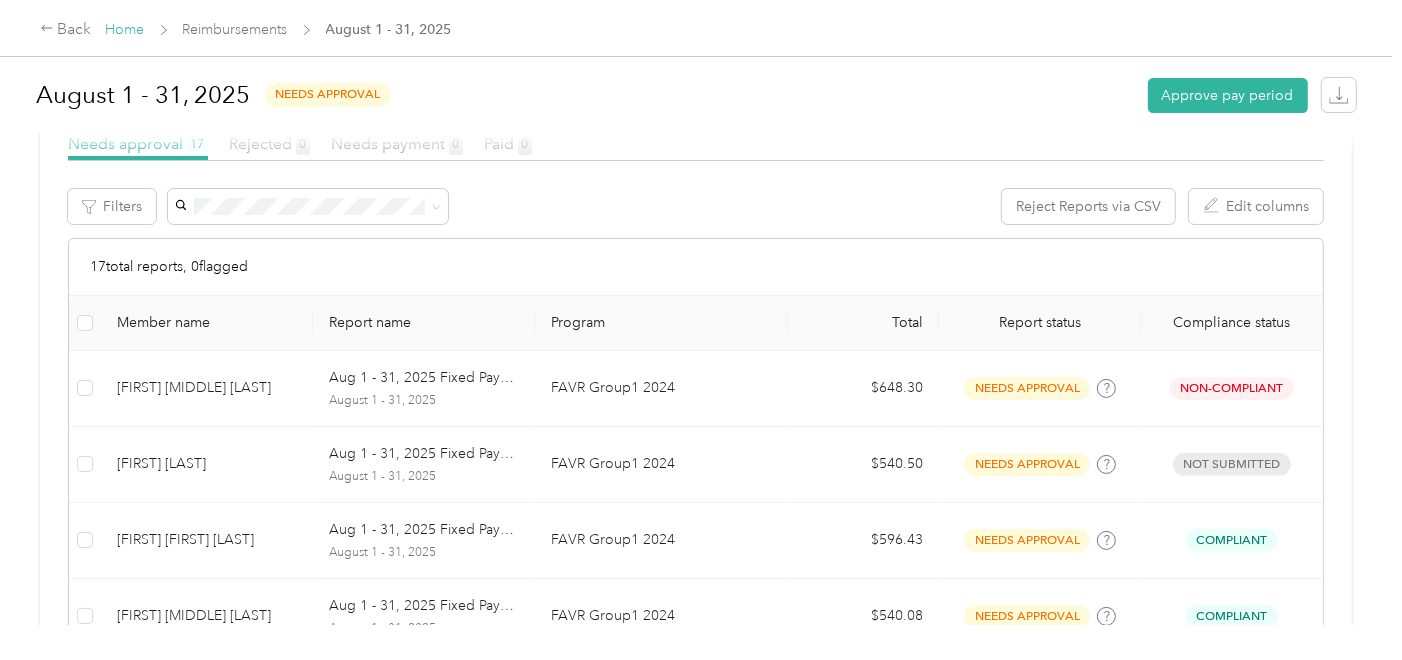 click on "Home" at bounding box center [125, 29] 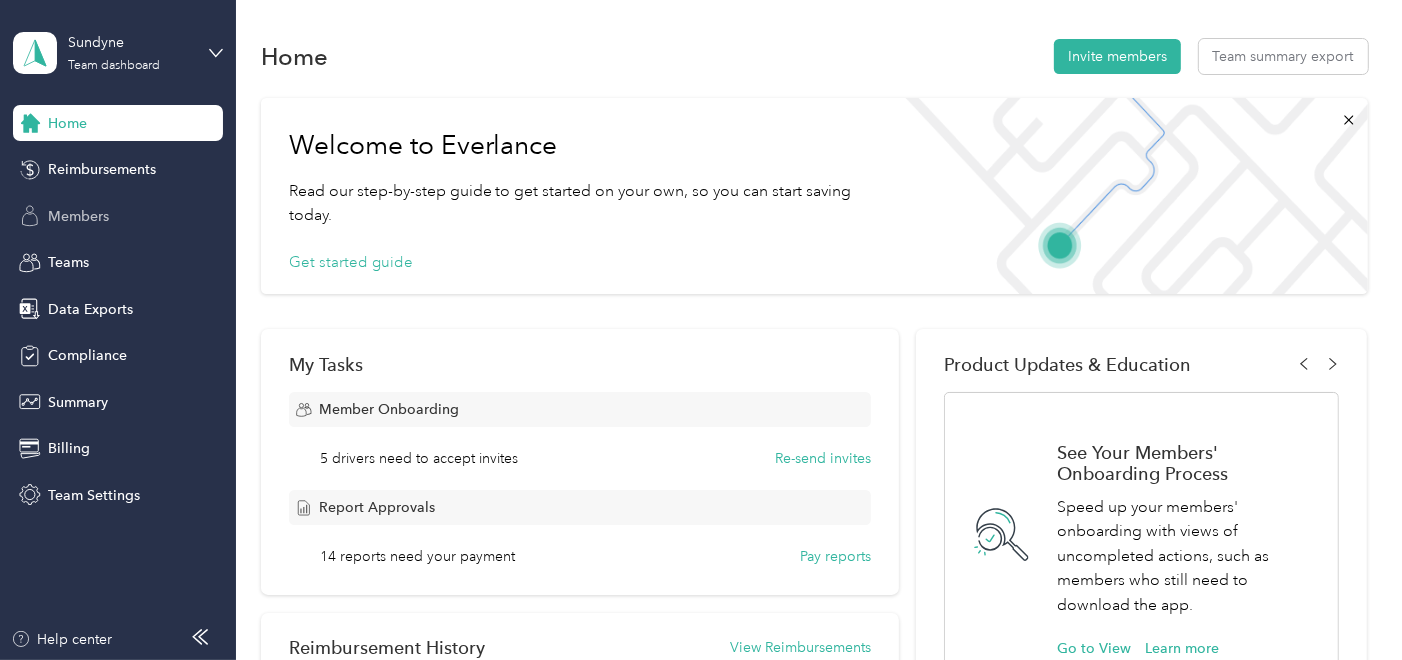 click on "Members" at bounding box center (118, 216) 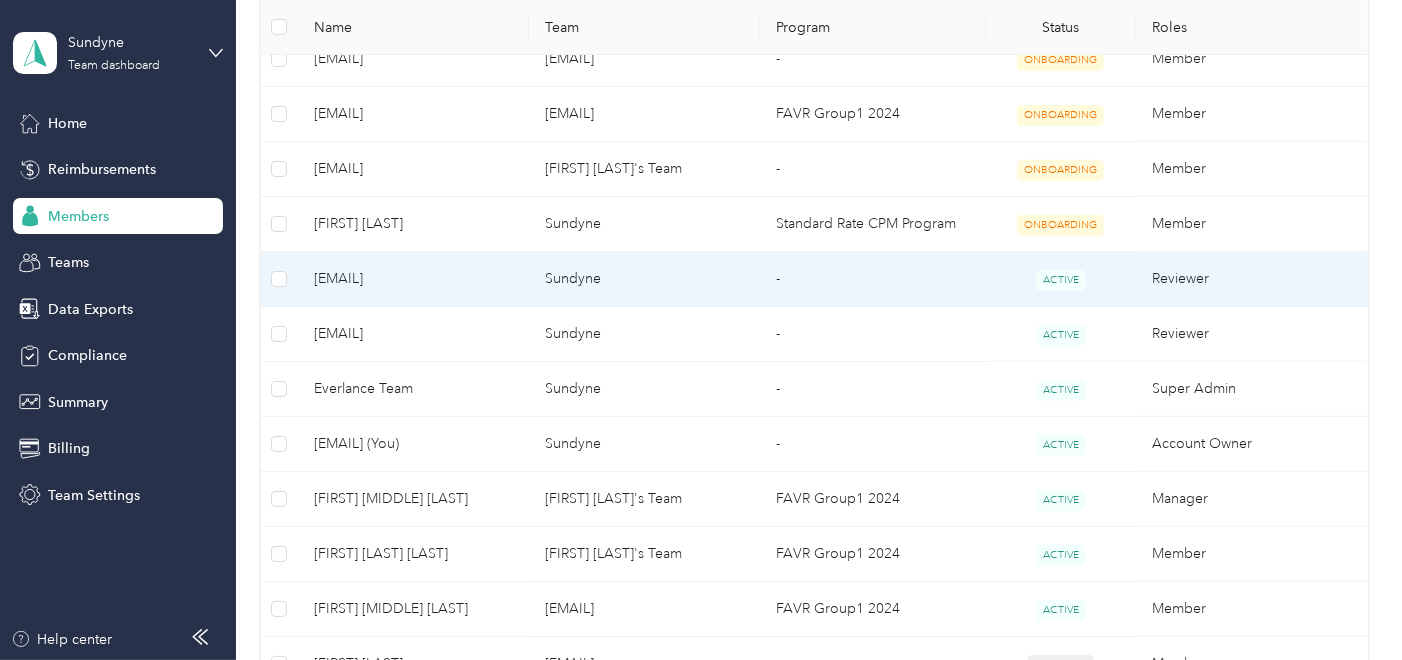 scroll, scrollTop: 666, scrollLeft: 0, axis: vertical 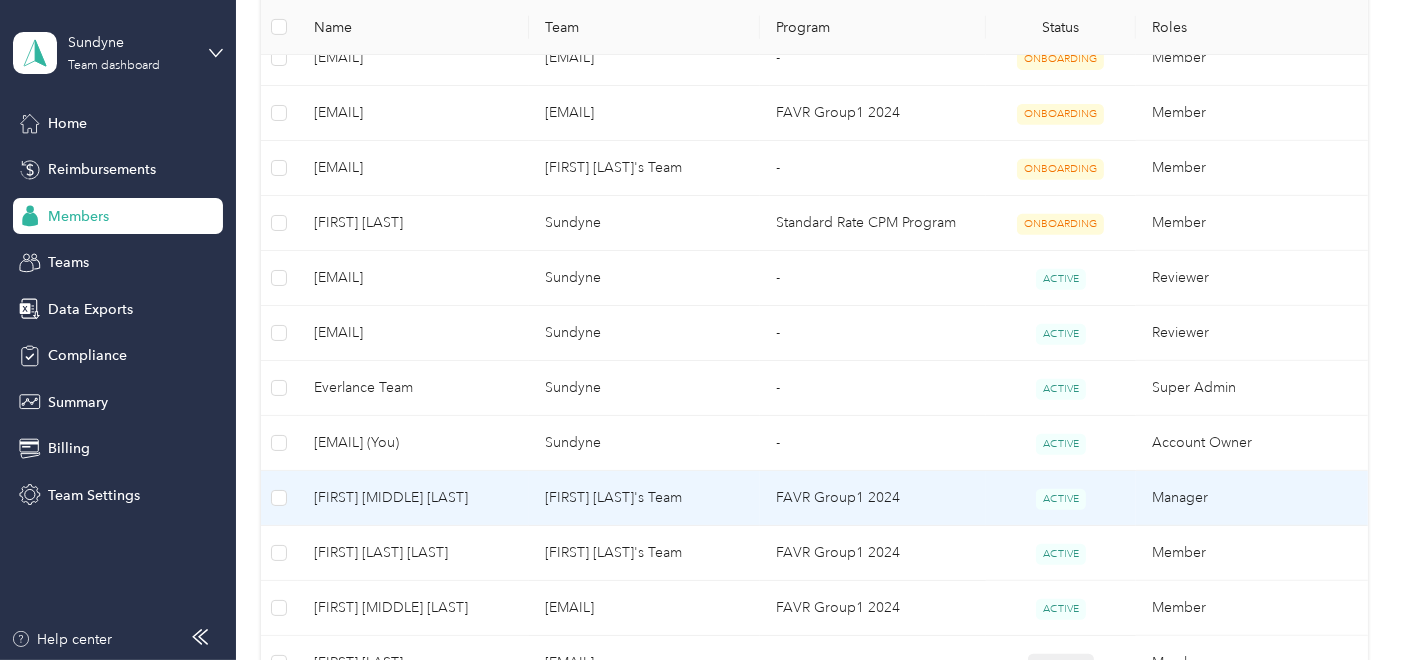 click on "[FIRST] [MIDDLE] [LAST]" at bounding box center (413, 498) 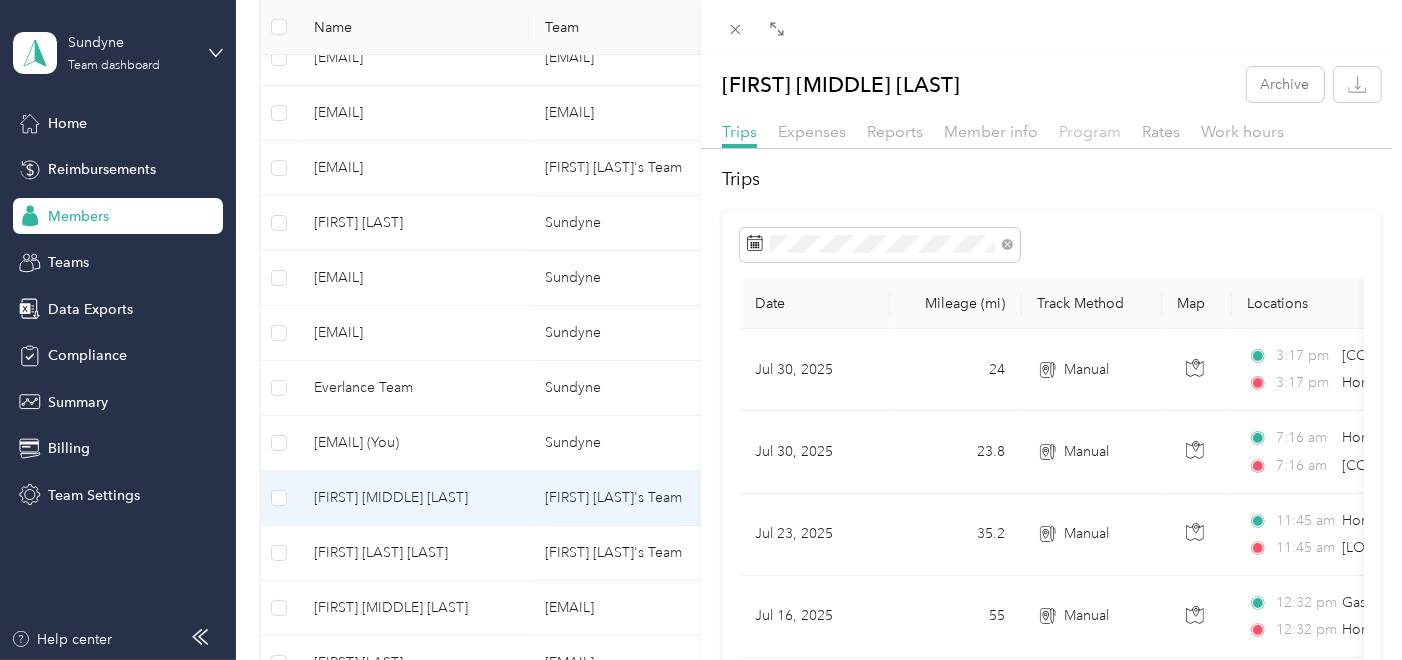 click on "Program" at bounding box center [1090, 131] 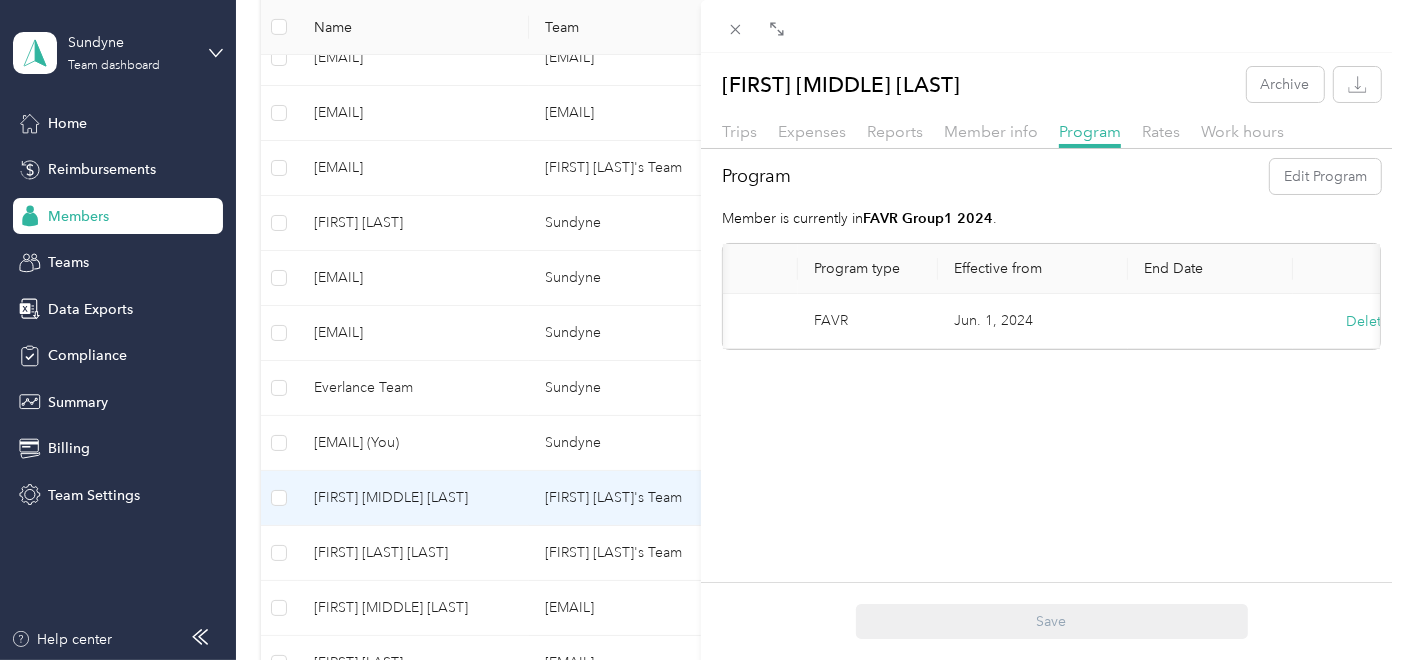 scroll, scrollTop: 0, scrollLeft: 279, axis: horizontal 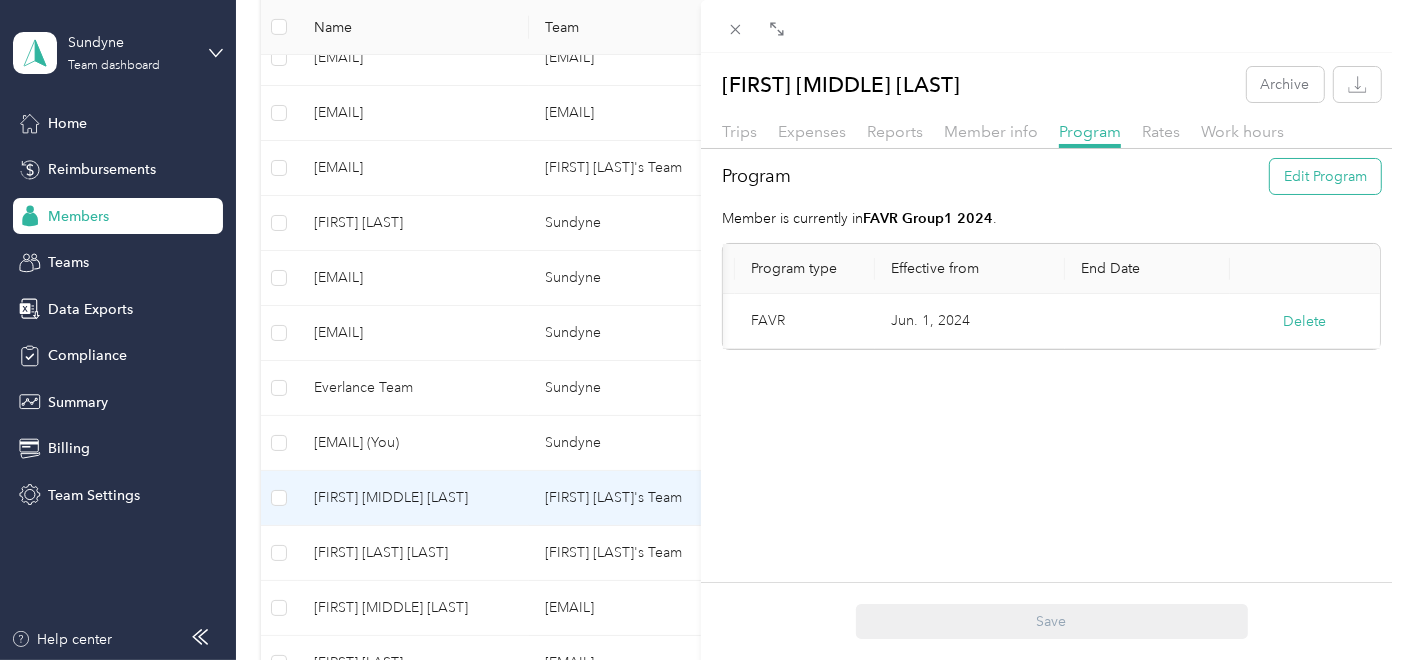click on "Edit Program" at bounding box center [1325, 176] 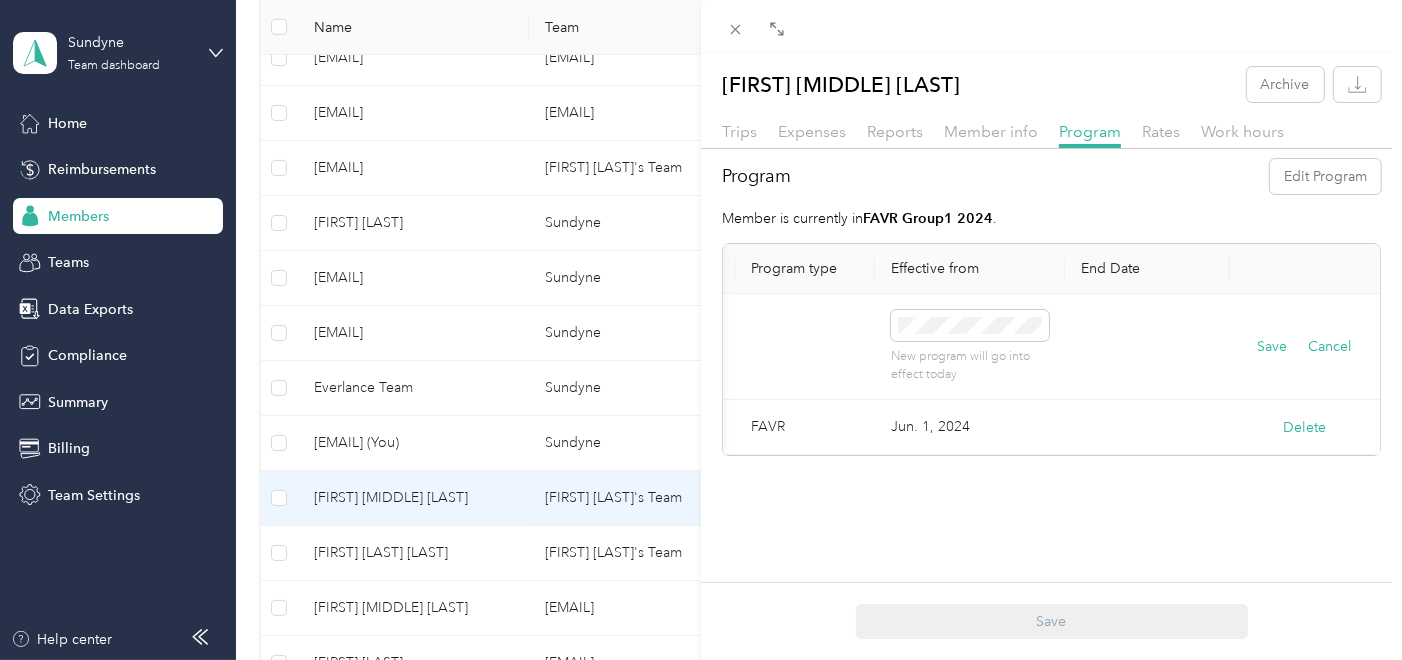 click at bounding box center [1147, 347] 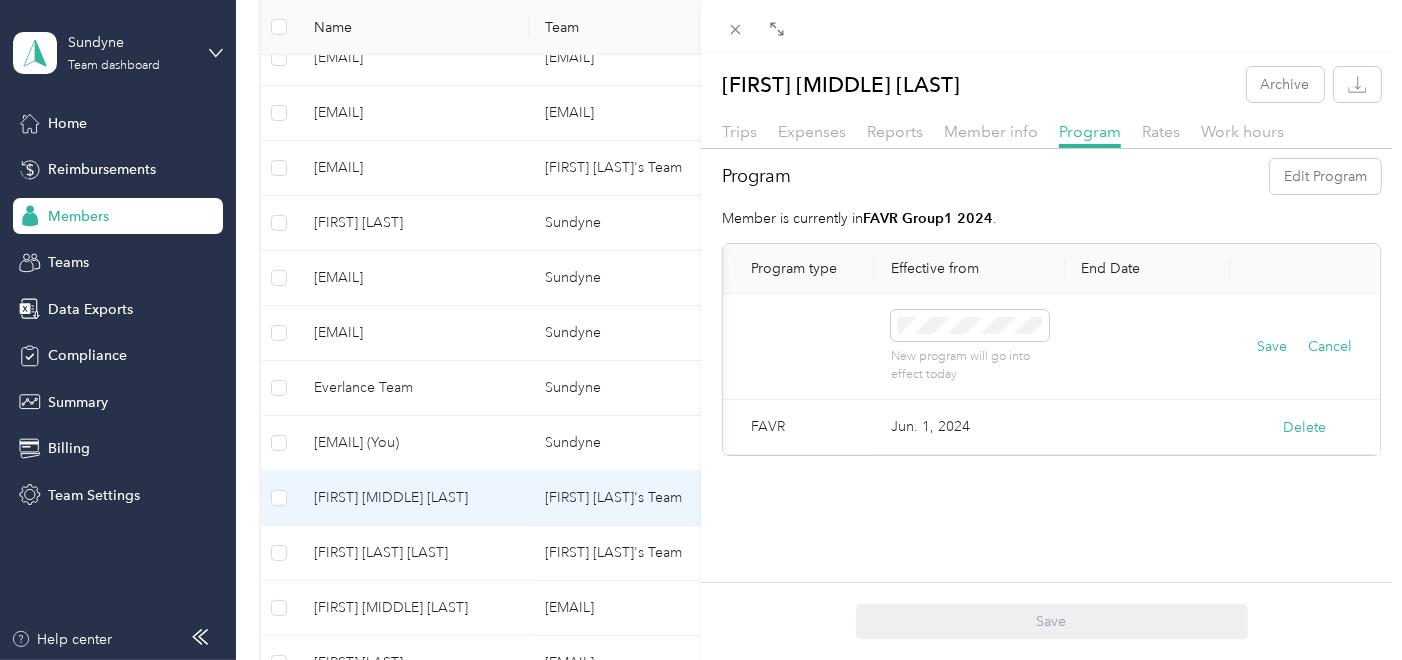 click at bounding box center [1147, 347] 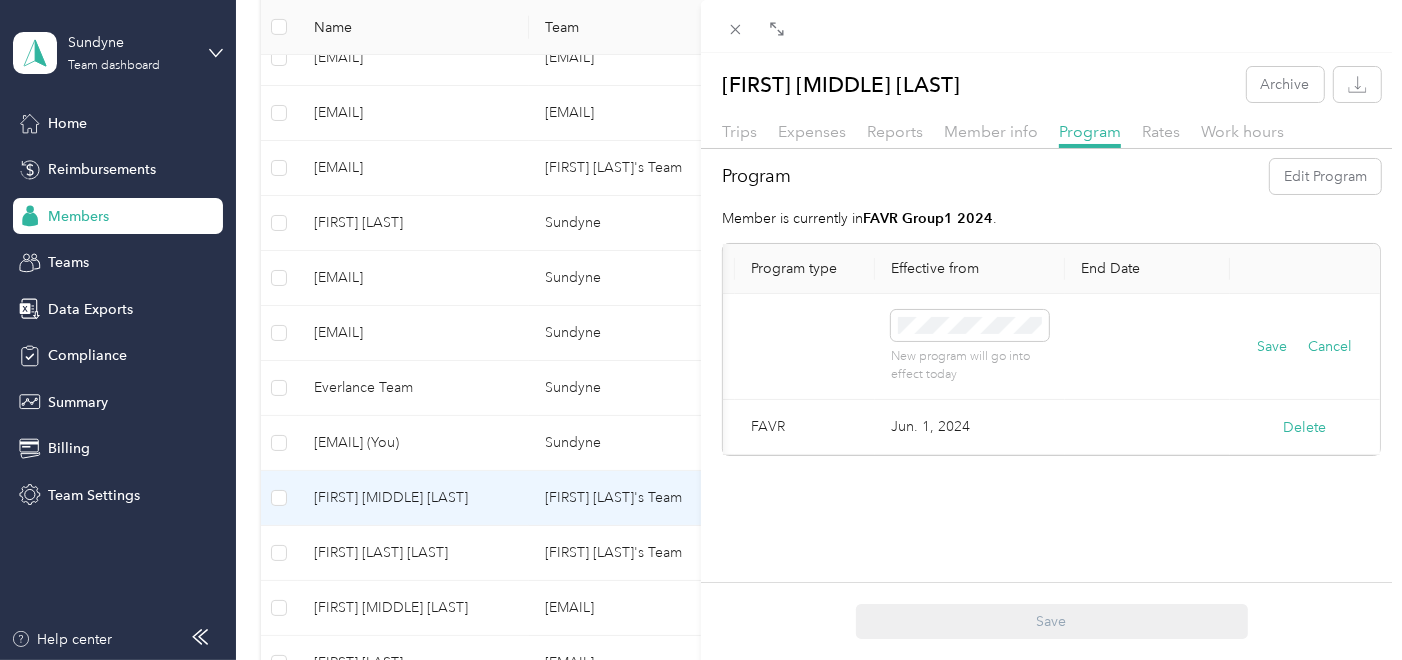 click on "End Date" at bounding box center (1147, 269) 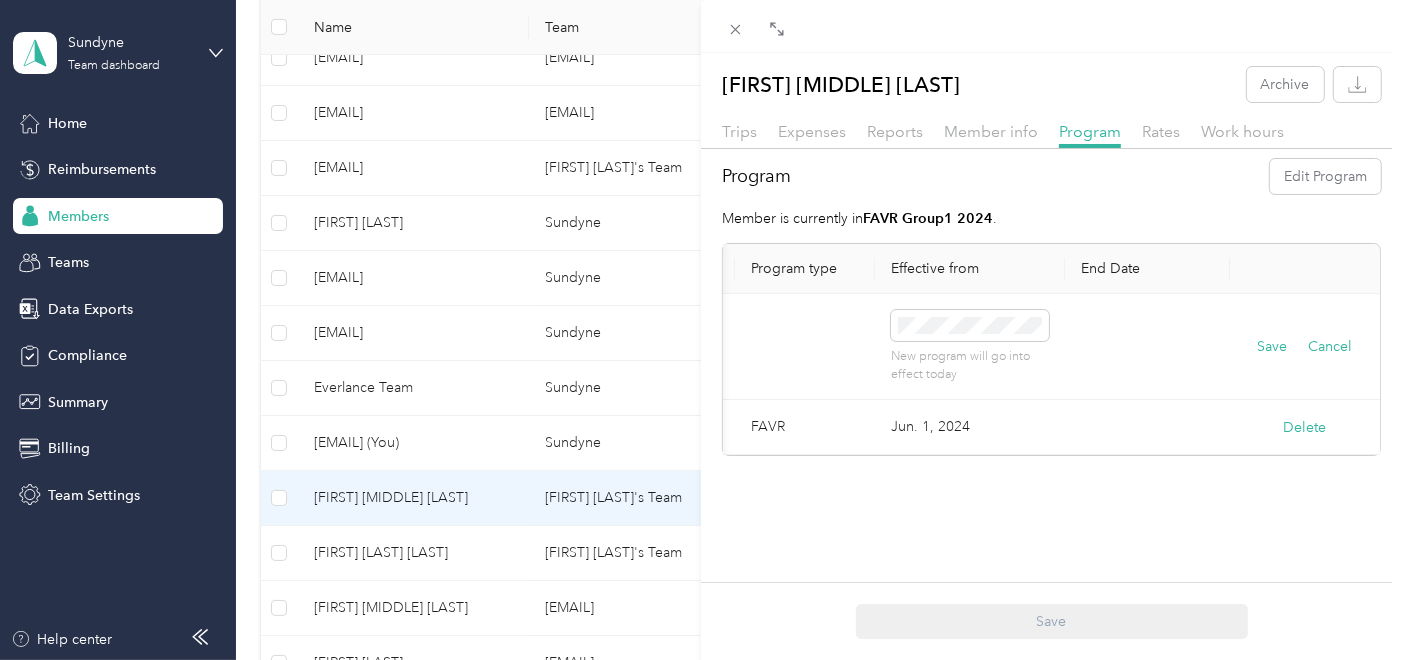 click at bounding box center [1147, 347] 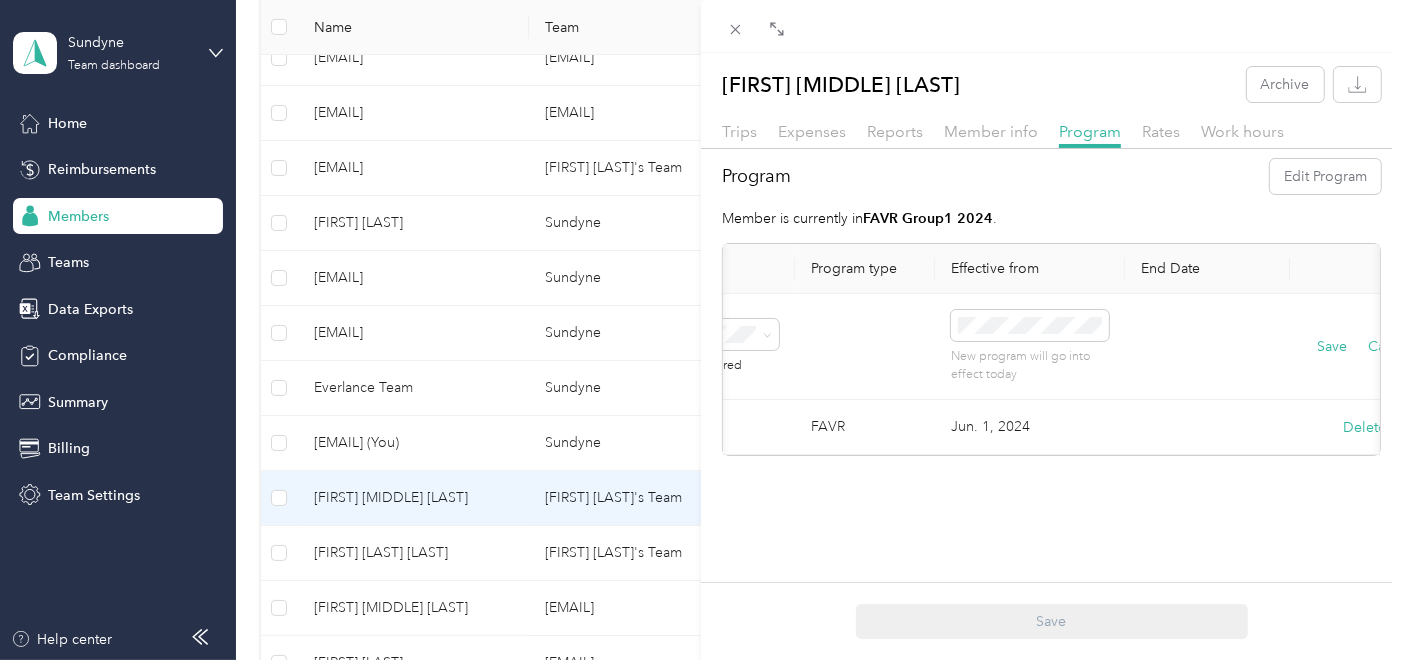 scroll, scrollTop: 0, scrollLeft: 279, axis: horizontal 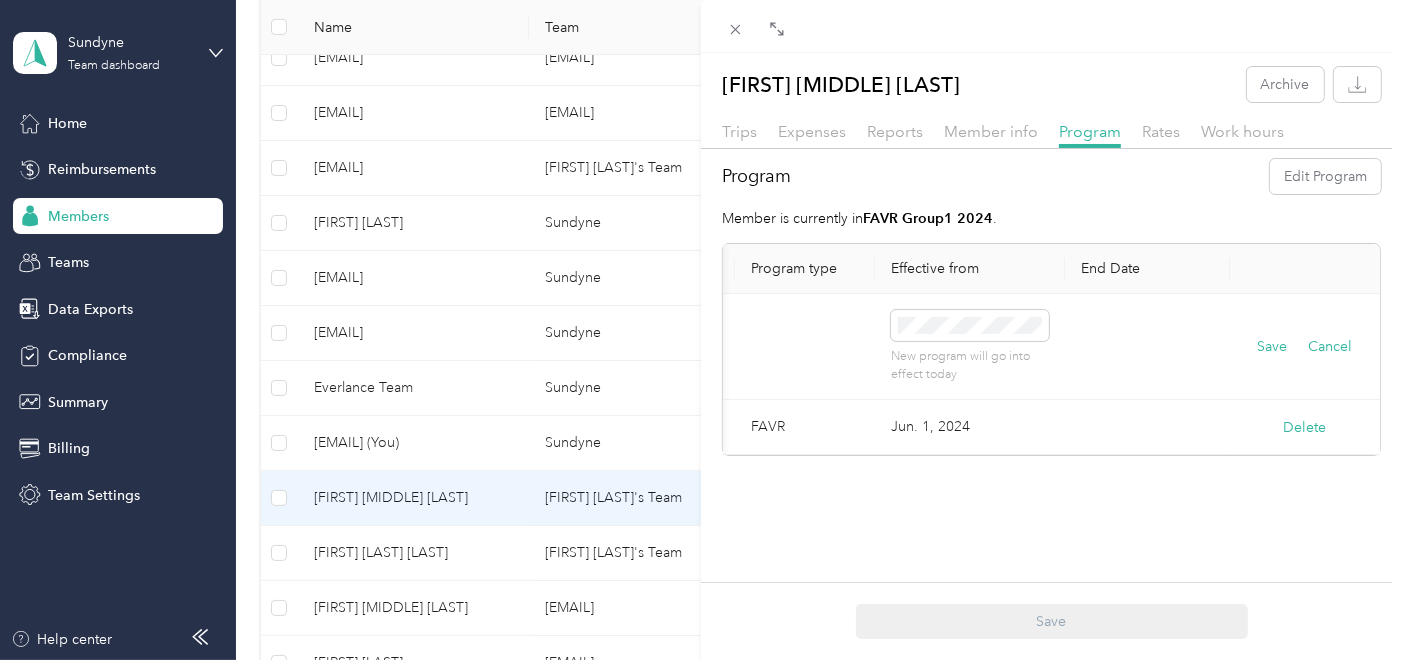 click on "Jun. 1, 2024" at bounding box center (970, 427) 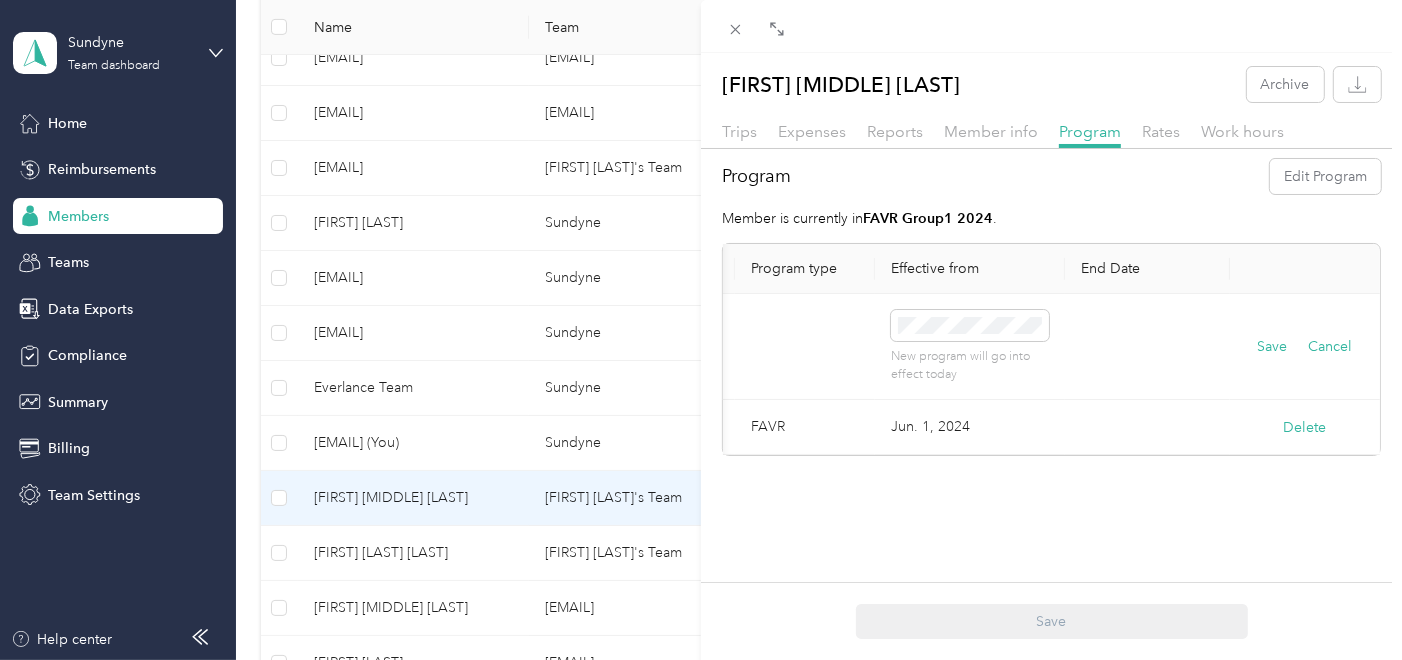 click at bounding box center [1147, 347] 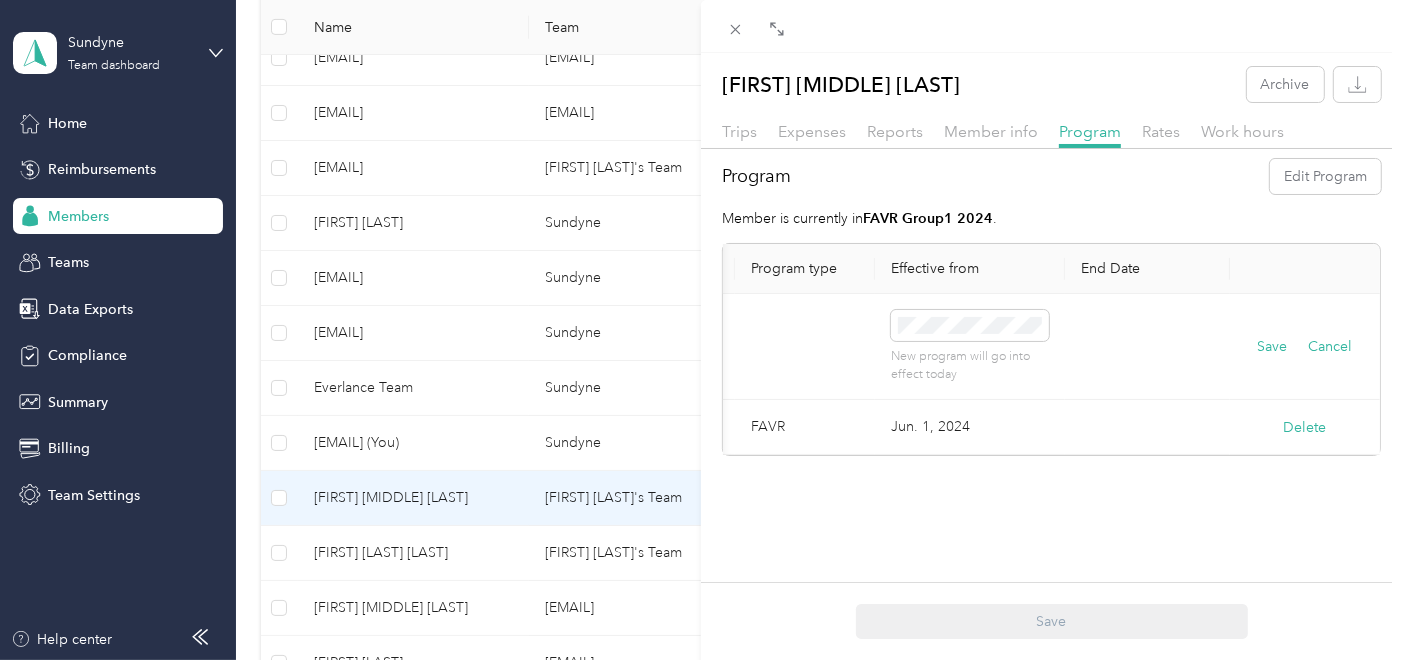 click on "End Date" at bounding box center [1147, 269] 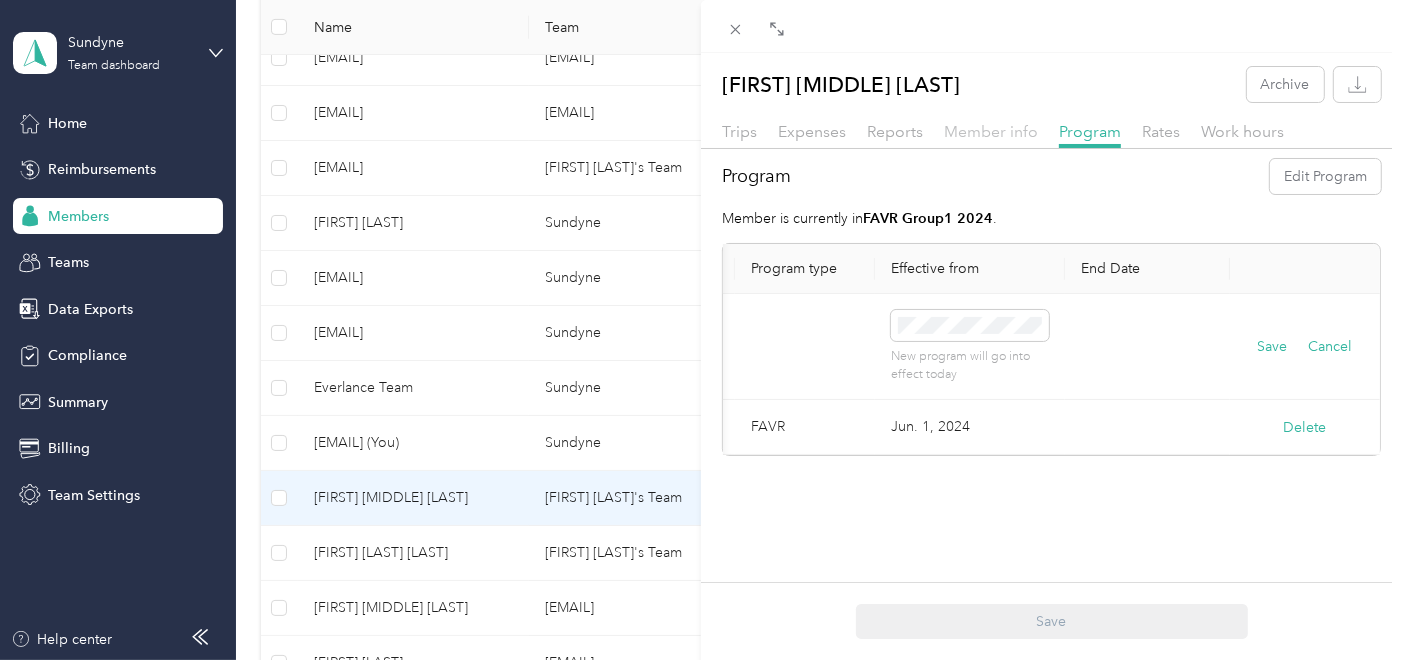 click on "Member info" at bounding box center [991, 131] 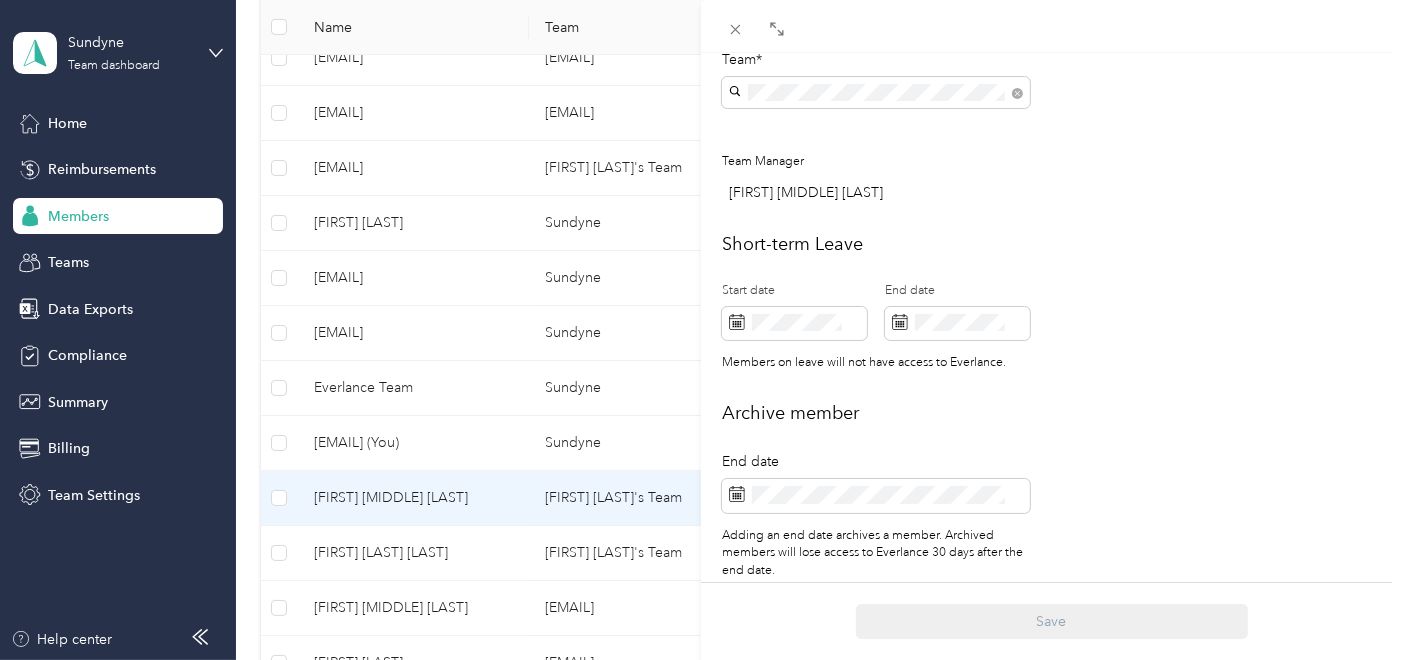 scroll, scrollTop: 743, scrollLeft: 0, axis: vertical 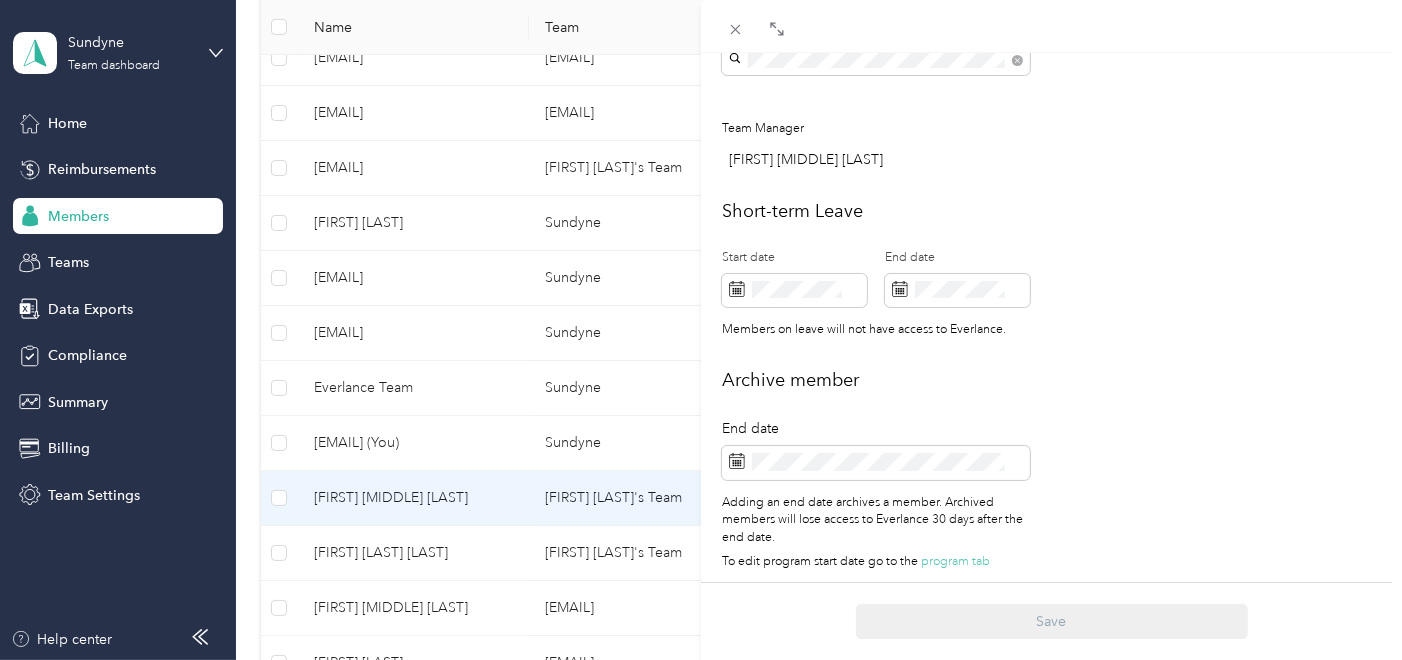 click on "[FIRST] [MIDDLE] [LAST] Archive Trips Expenses Reports Member info Program Rates Work hours Personal First name Last name Email* Employee ID Zip code * State * Annual business miles   * miles Team Roles*   Manager Team* Team Manager [FIRST] [MIDDLE] [LAST] Short-term Leave Start date   End date   Members on leave will not have access to Everlance. Archive member End date Adding an end date archives a member. Archived members will lose access to Everlance 30 days after the end date. To edit program start date go to the   program tab Save" at bounding box center [701, 330] 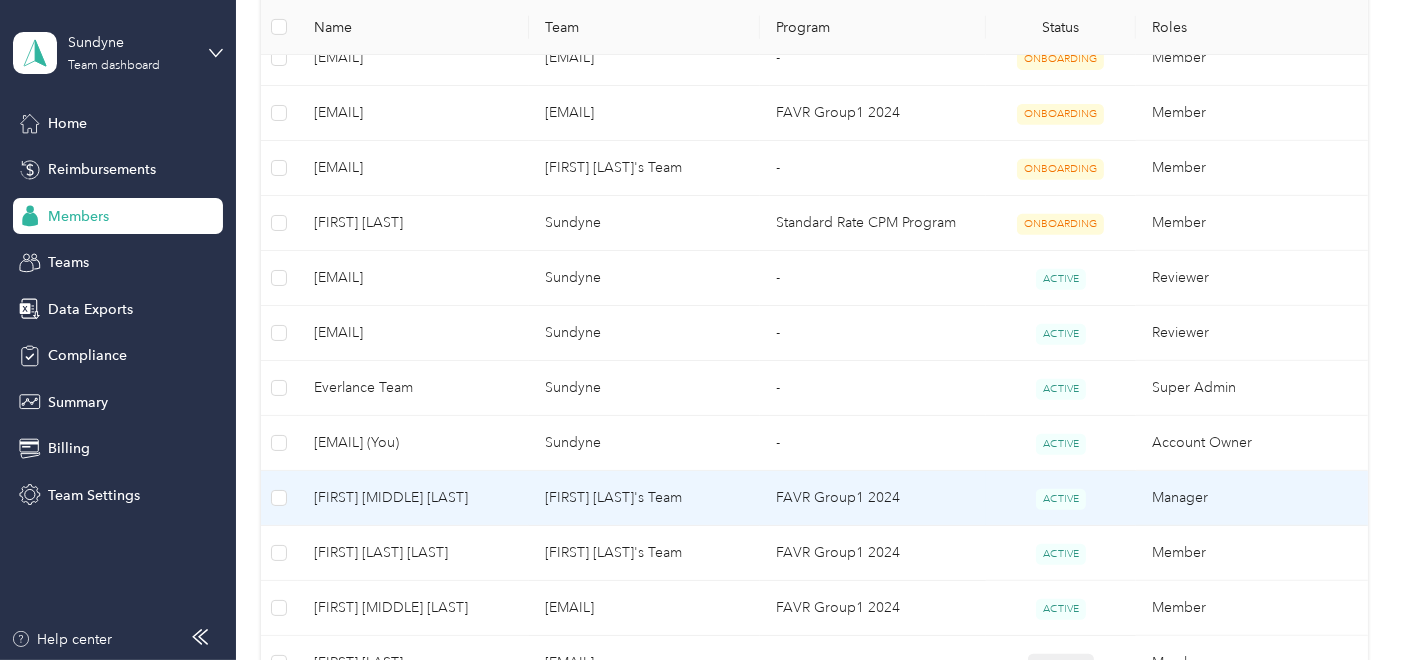 scroll, scrollTop: 722, scrollLeft: 0, axis: vertical 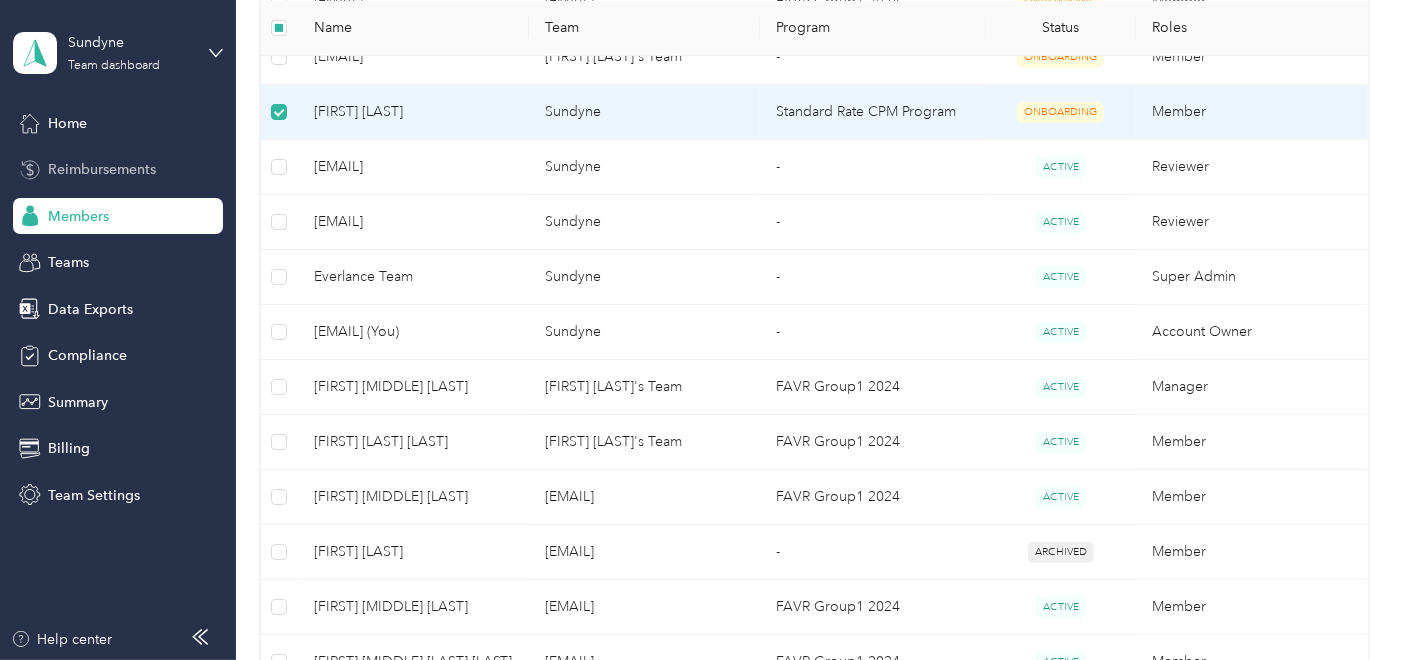 click on "Reimbursements" at bounding box center [102, 169] 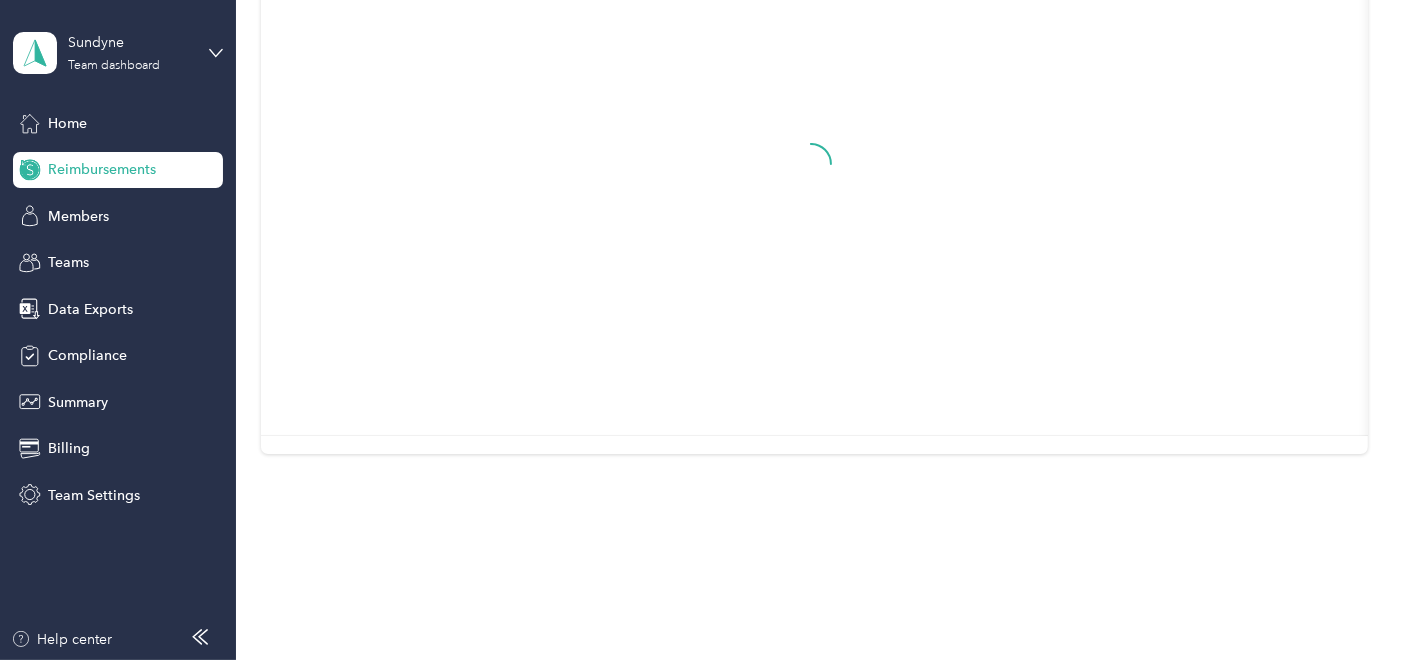 scroll, scrollTop: 168, scrollLeft: 0, axis: vertical 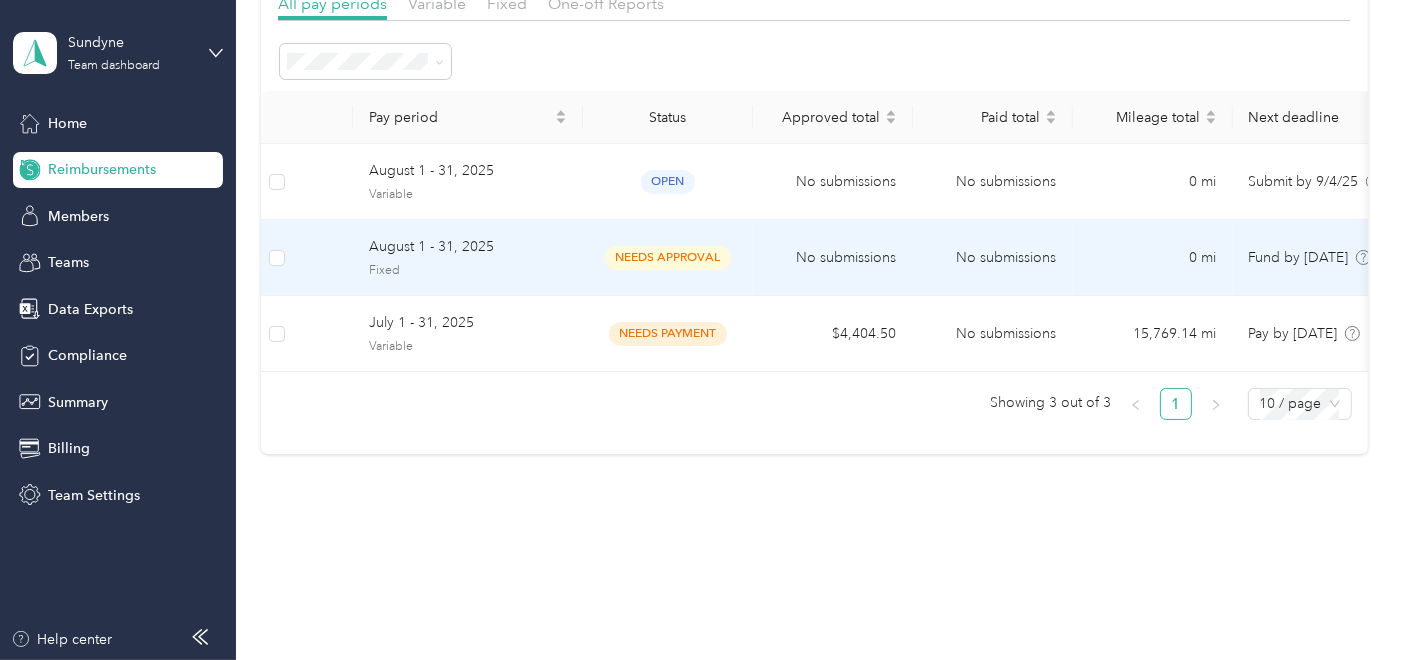 click on "Fixed" at bounding box center (468, 271) 